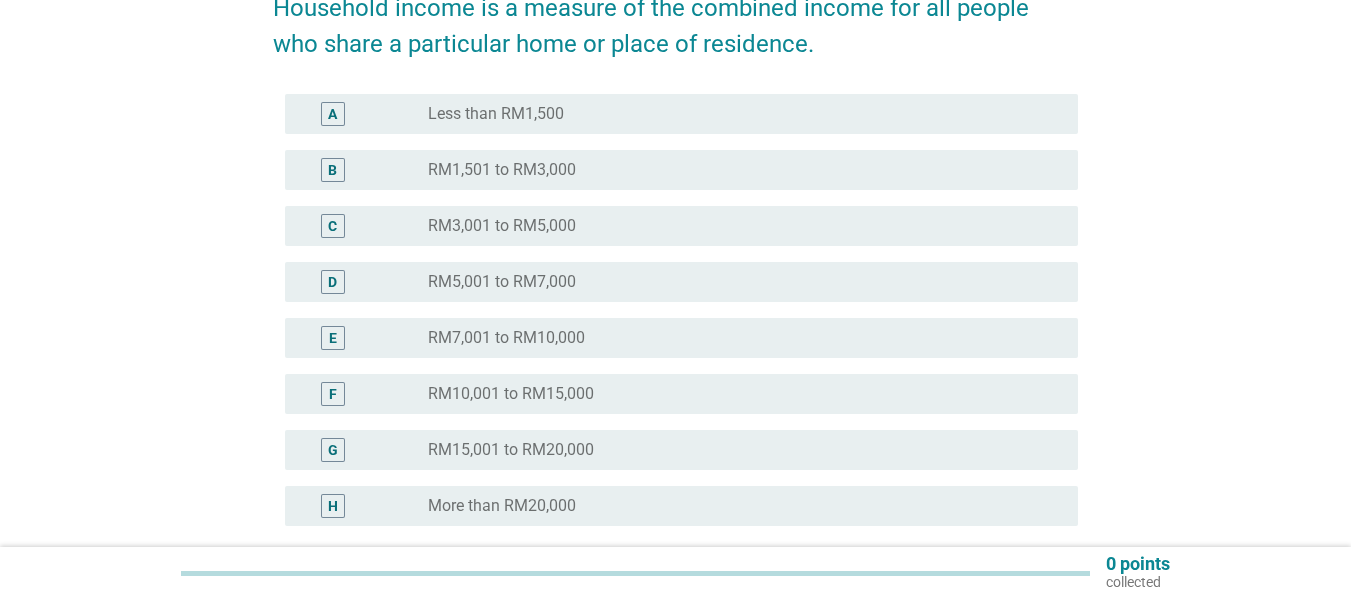 scroll, scrollTop: 200, scrollLeft: 0, axis: vertical 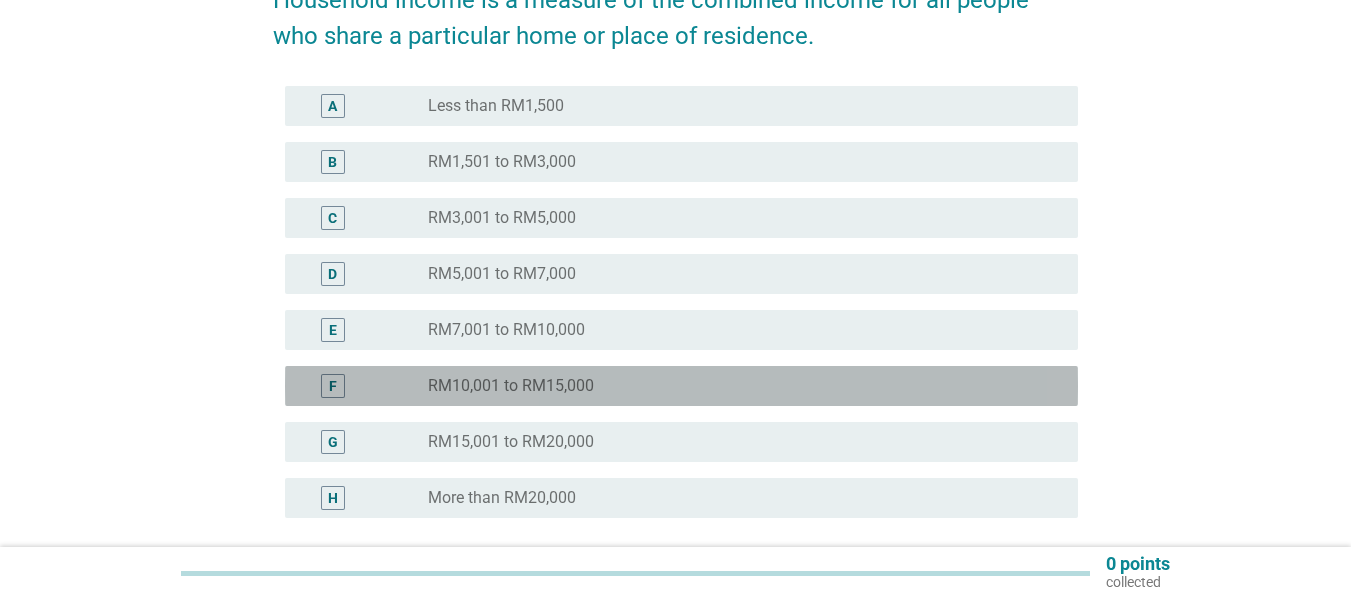 click on "RM10,001 to RM15,000" at bounding box center [511, 386] 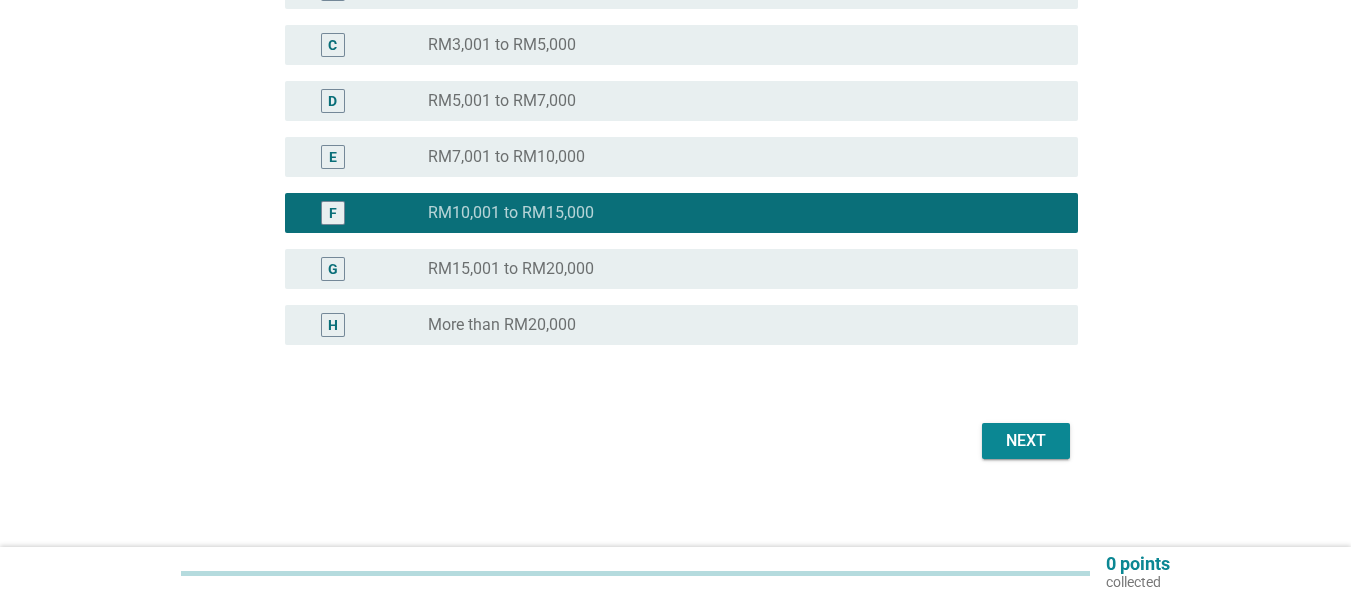 scroll, scrollTop: 381, scrollLeft: 0, axis: vertical 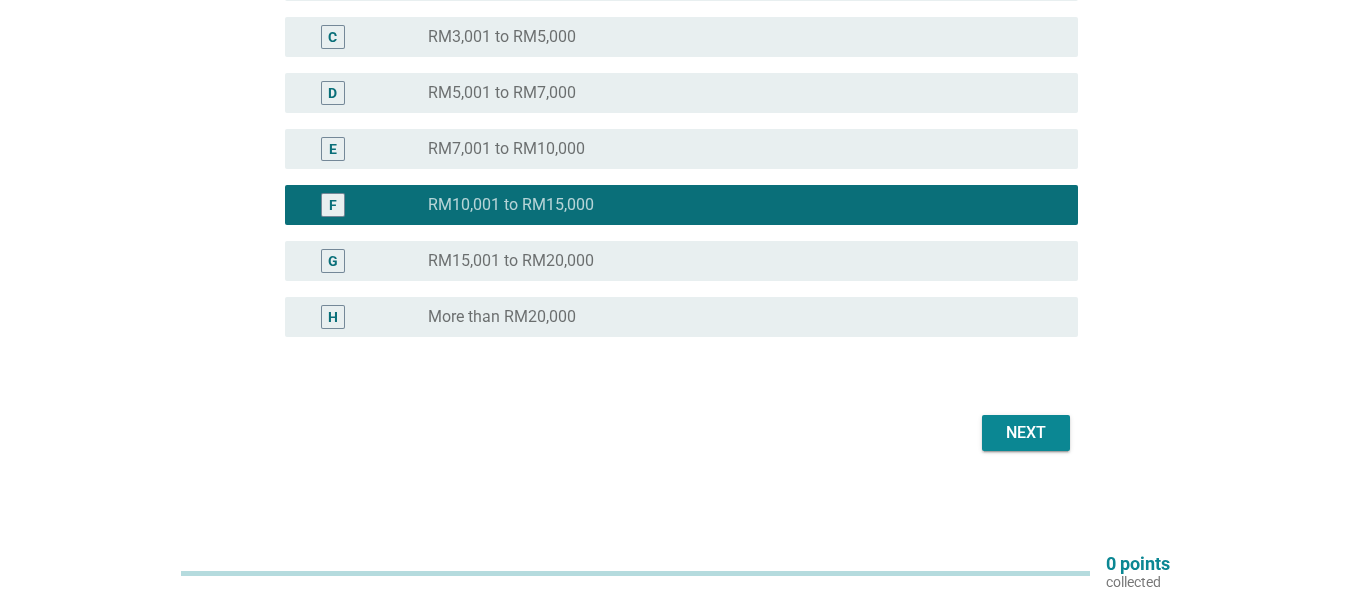 click on "Next" at bounding box center (1026, 433) 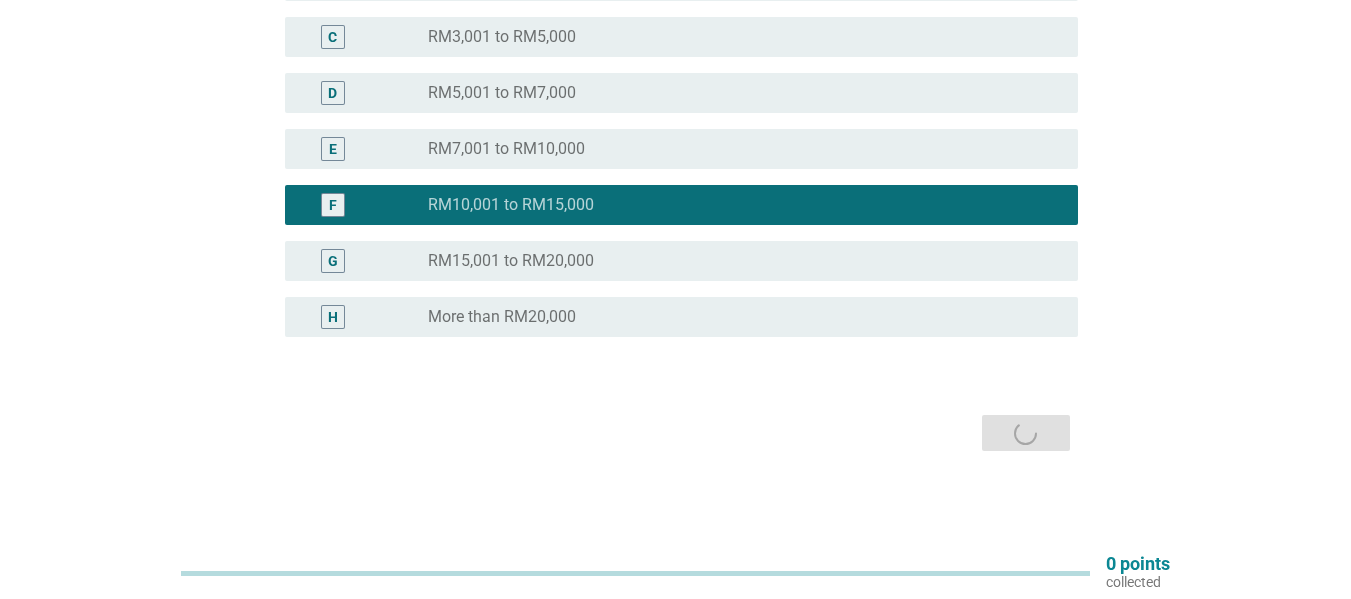 scroll, scrollTop: 0, scrollLeft: 0, axis: both 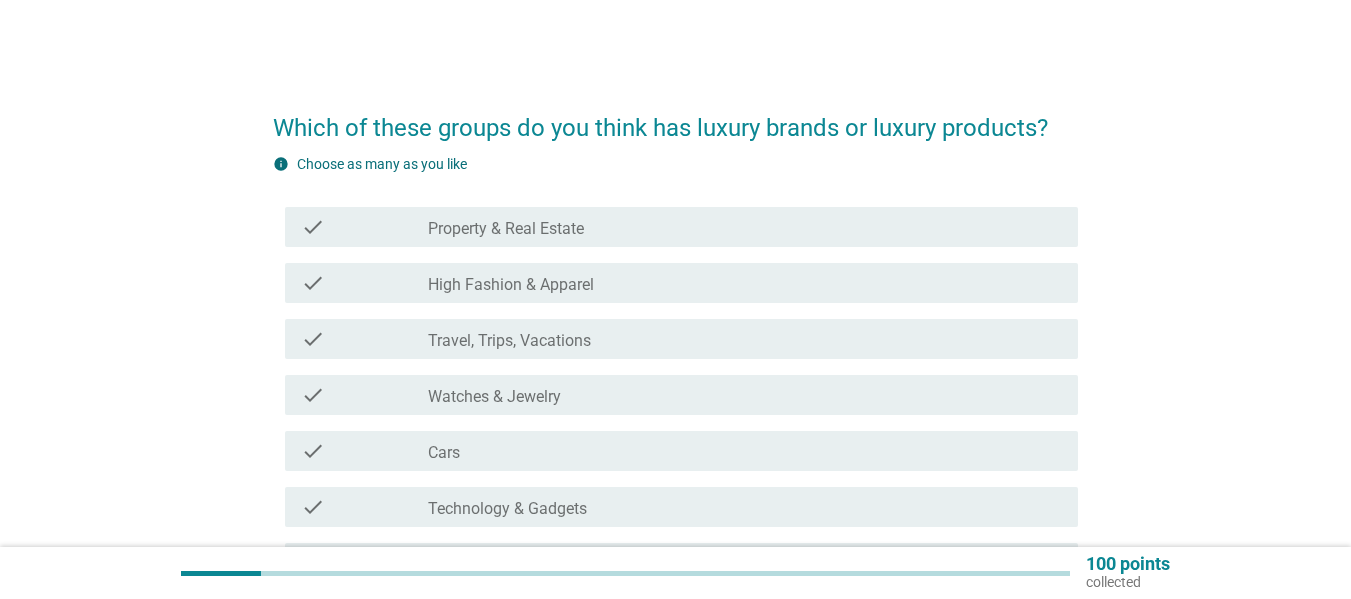 click on "check     check_box_outline_blank Property & Real Estate" at bounding box center [681, 227] 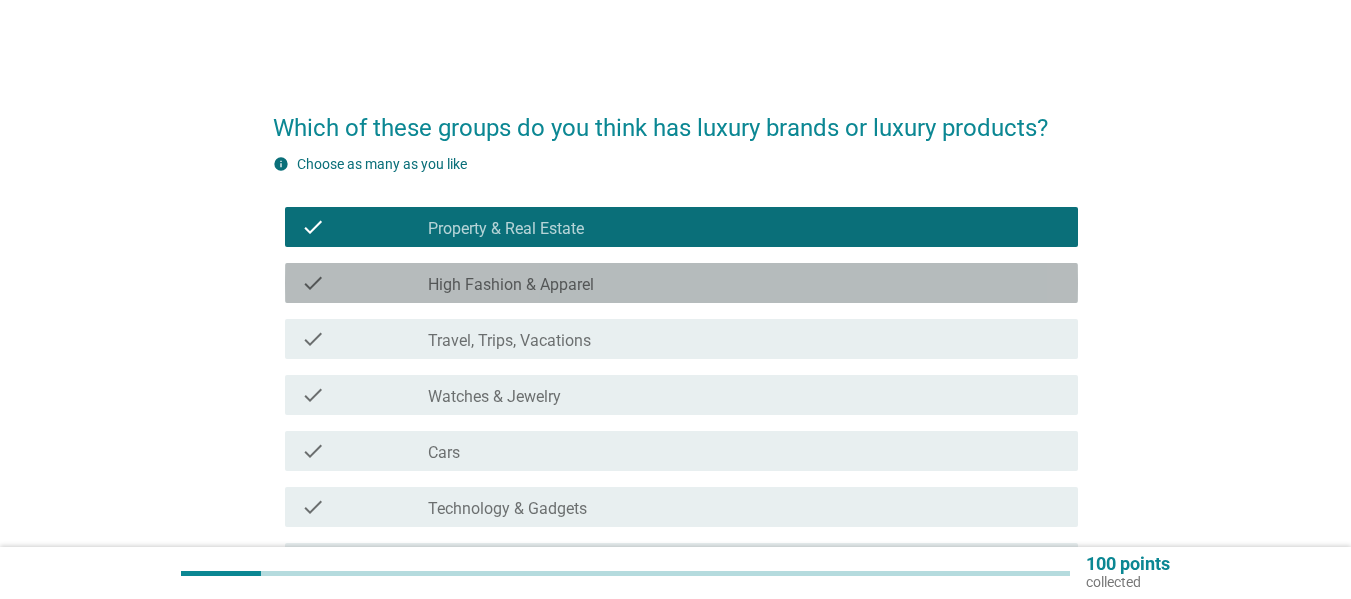 click on "check_box_outline_blank High Fashion & Apparel" at bounding box center [745, 283] 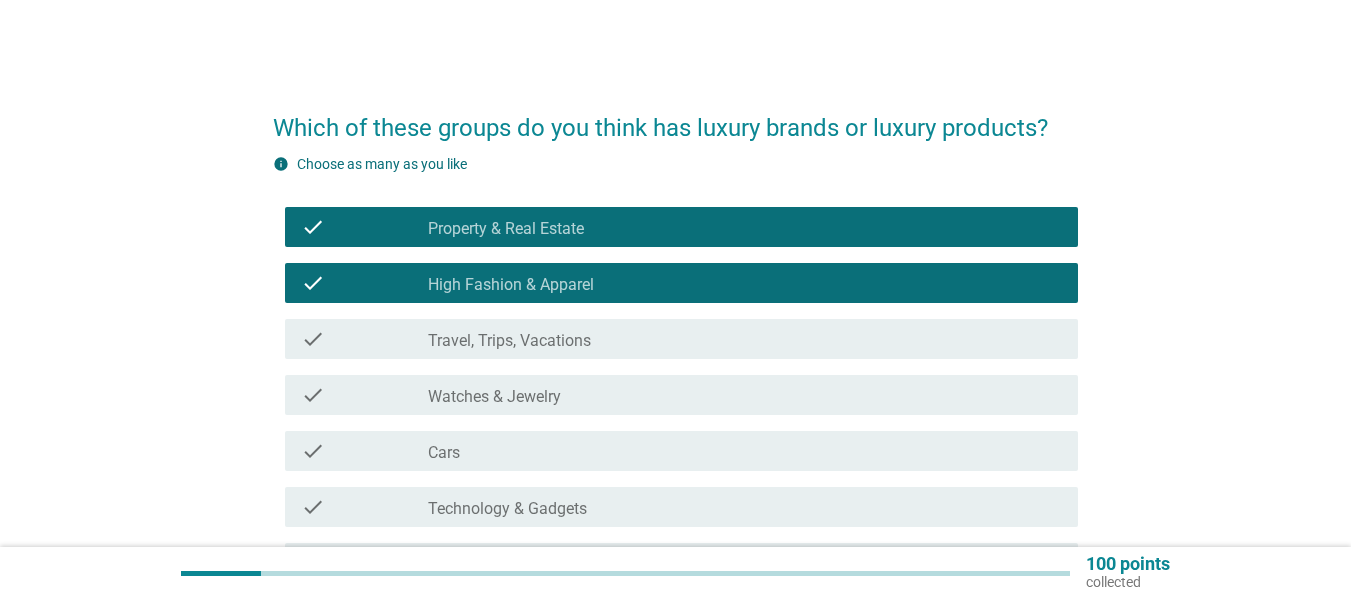 click on "check_box_outline_blank Travel, Trips, Vacations" at bounding box center [745, 339] 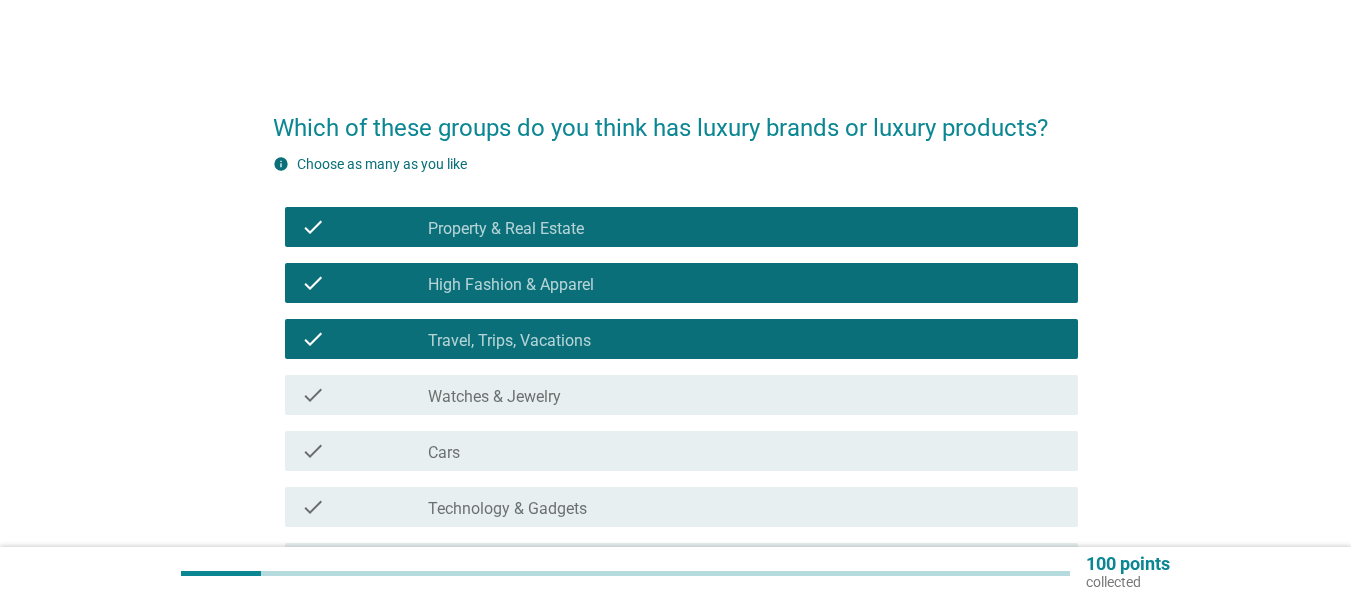 click on "check_box_outline_blank Watches & Jewelry" at bounding box center (745, 395) 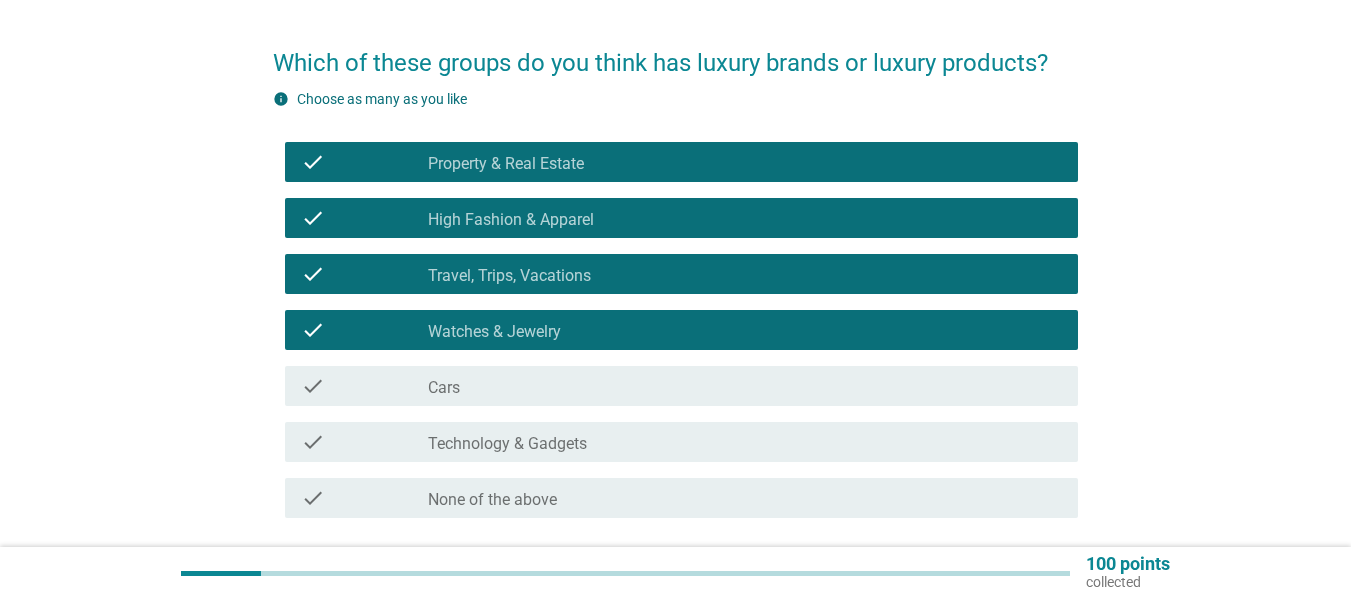scroll, scrollTop: 100, scrollLeft: 0, axis: vertical 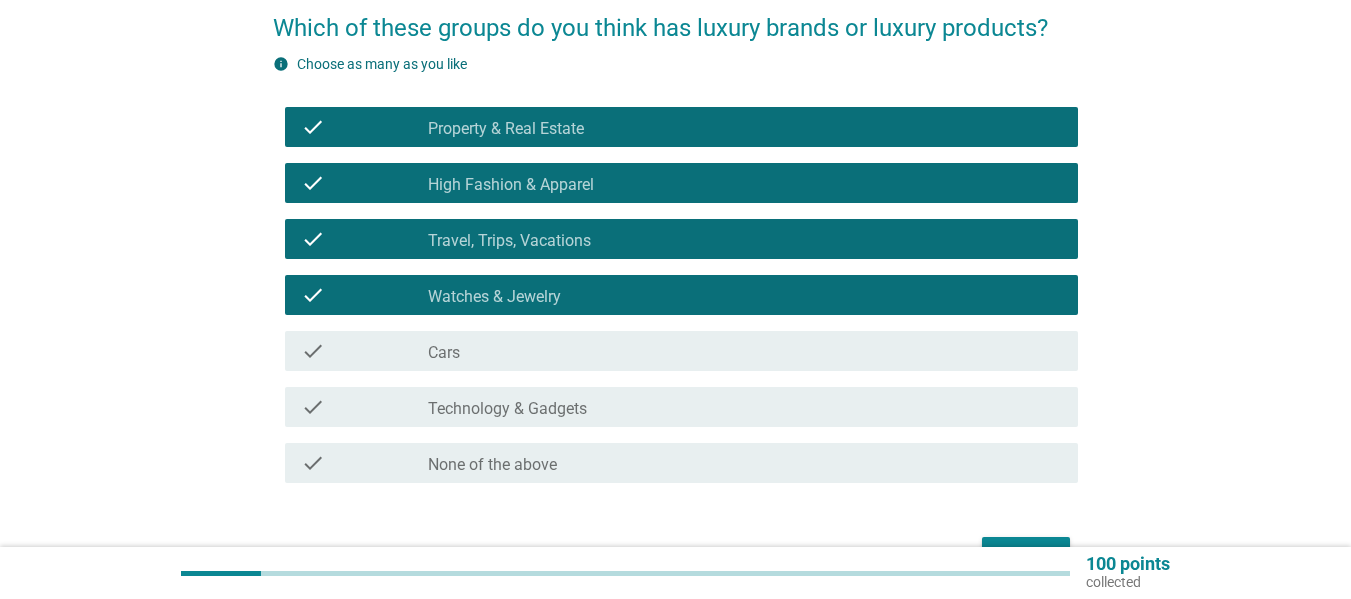 click on "check_box_outline_blank Cars" at bounding box center [745, 351] 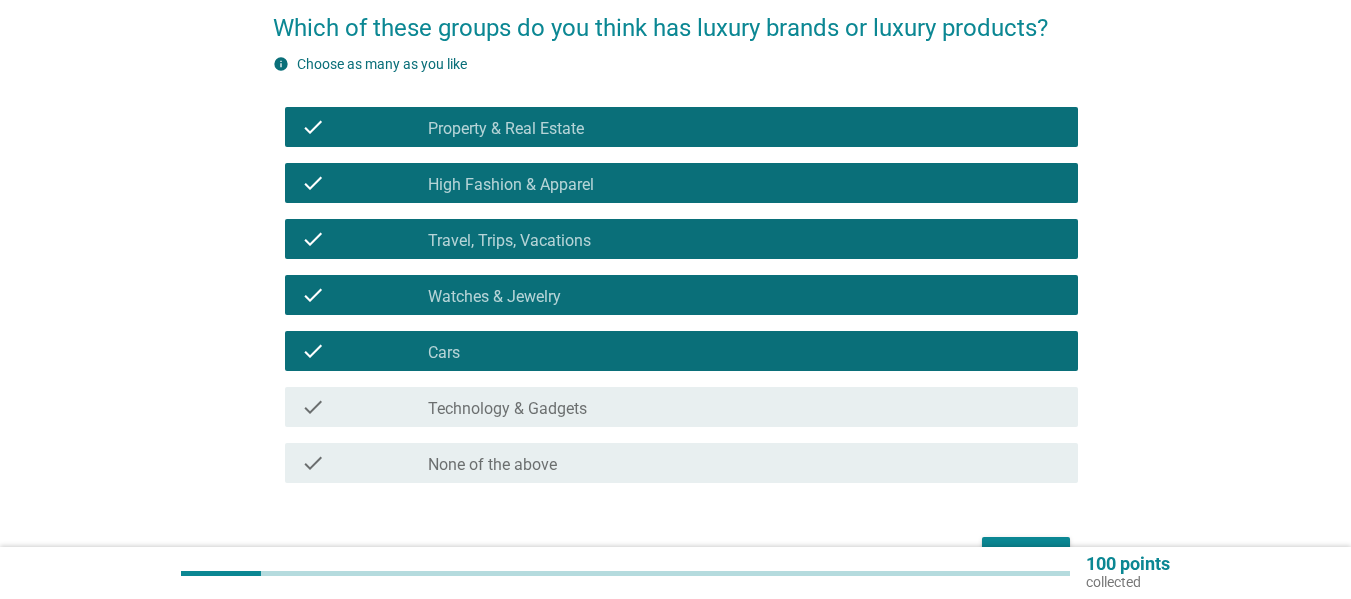 click on "check_box_outline_blank Technology & Gadgets" at bounding box center [745, 407] 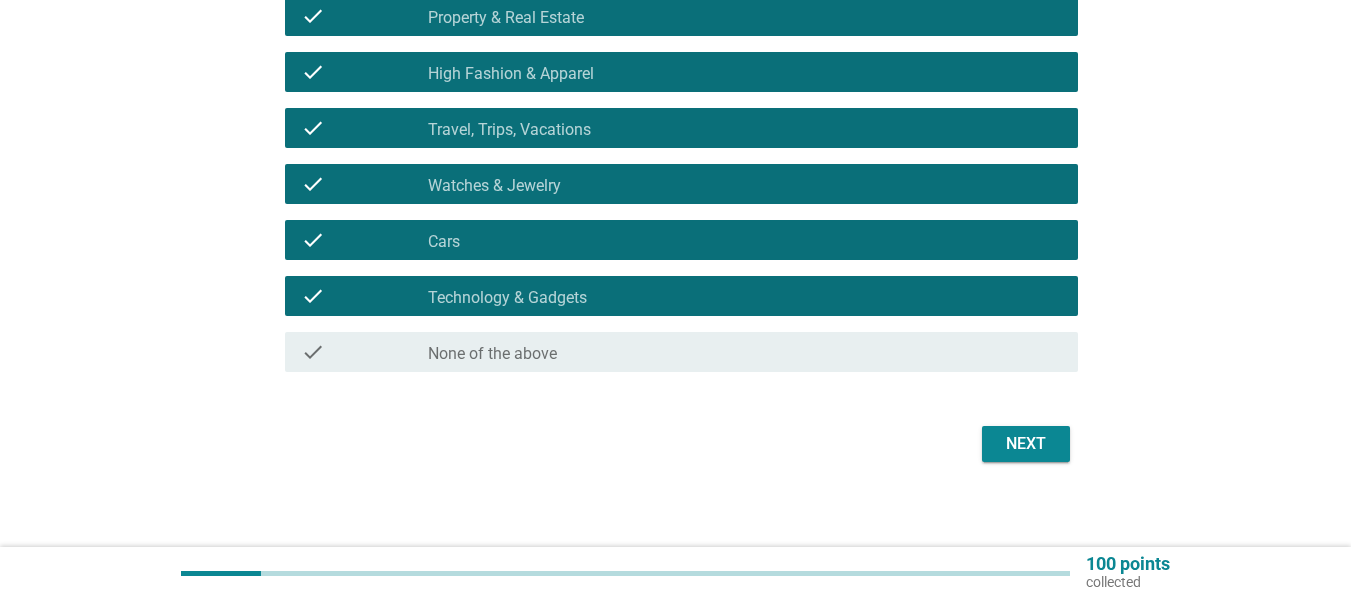 scroll, scrollTop: 222, scrollLeft: 0, axis: vertical 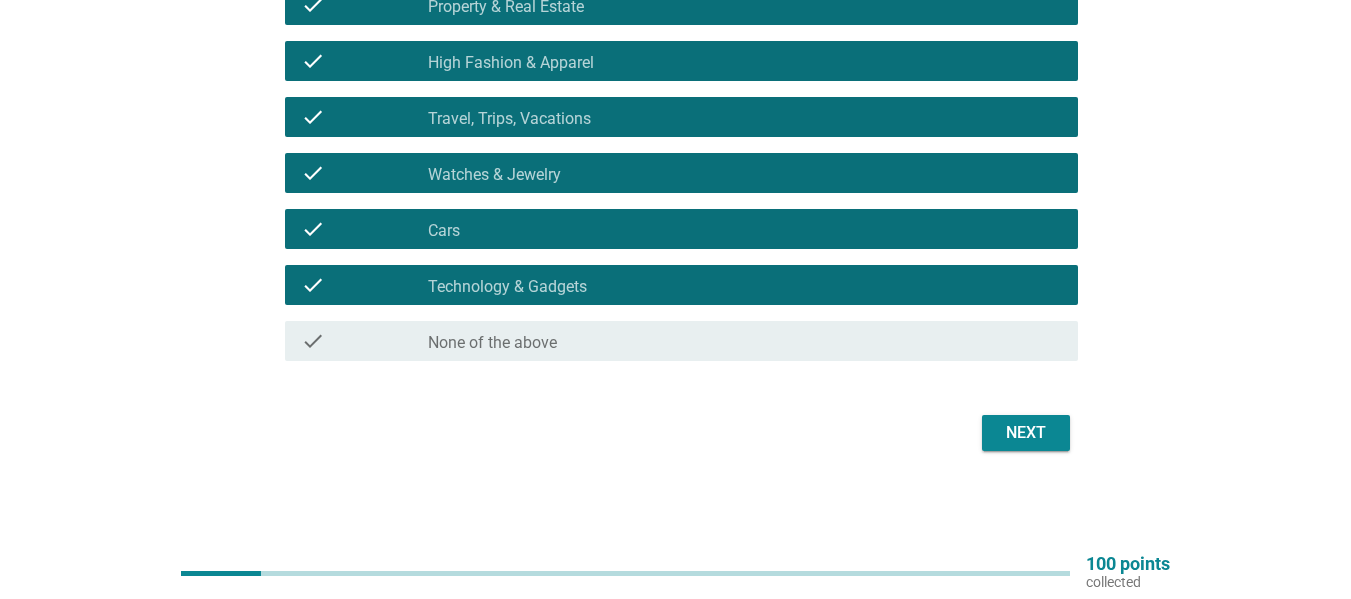click on "Next" at bounding box center (1026, 433) 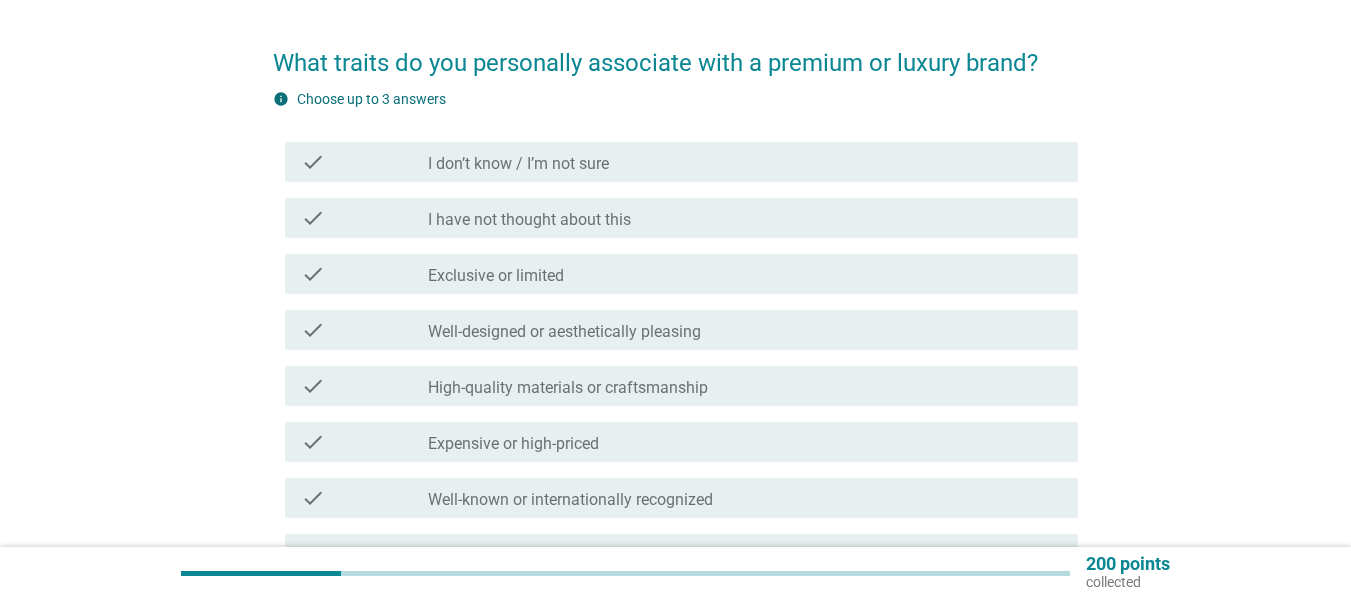 scroll, scrollTop: 100, scrollLeft: 0, axis: vertical 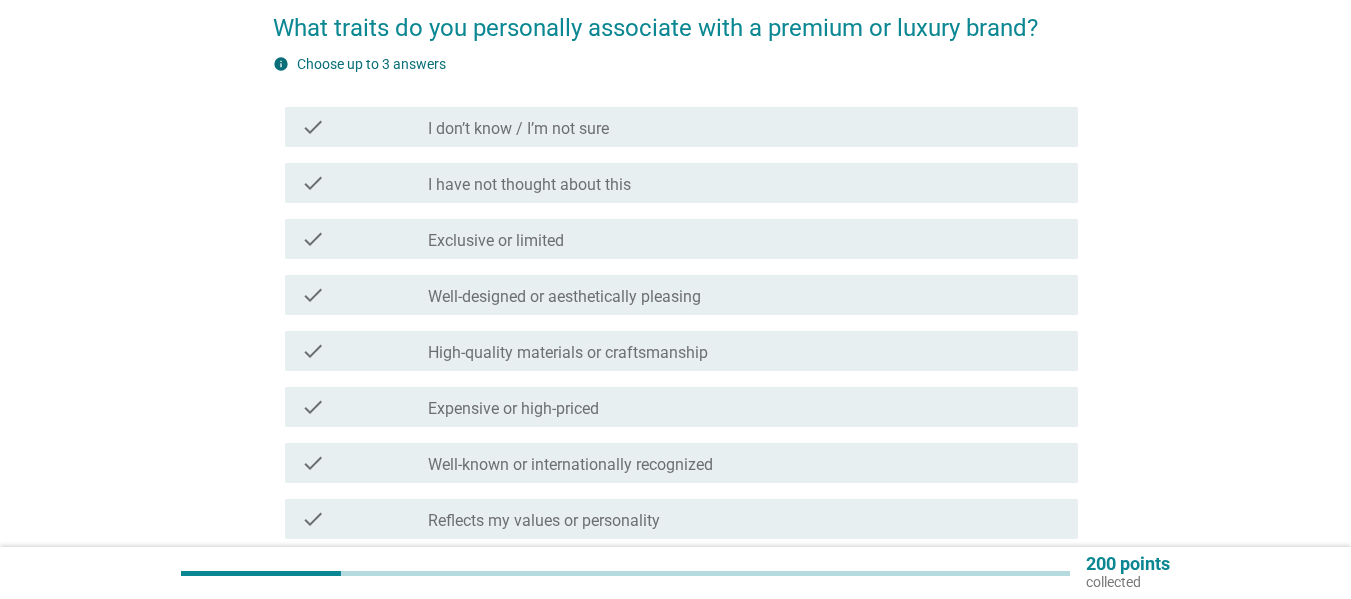 click on "check     check_box_outline_blank Exclusive or limited" at bounding box center (675, 239) 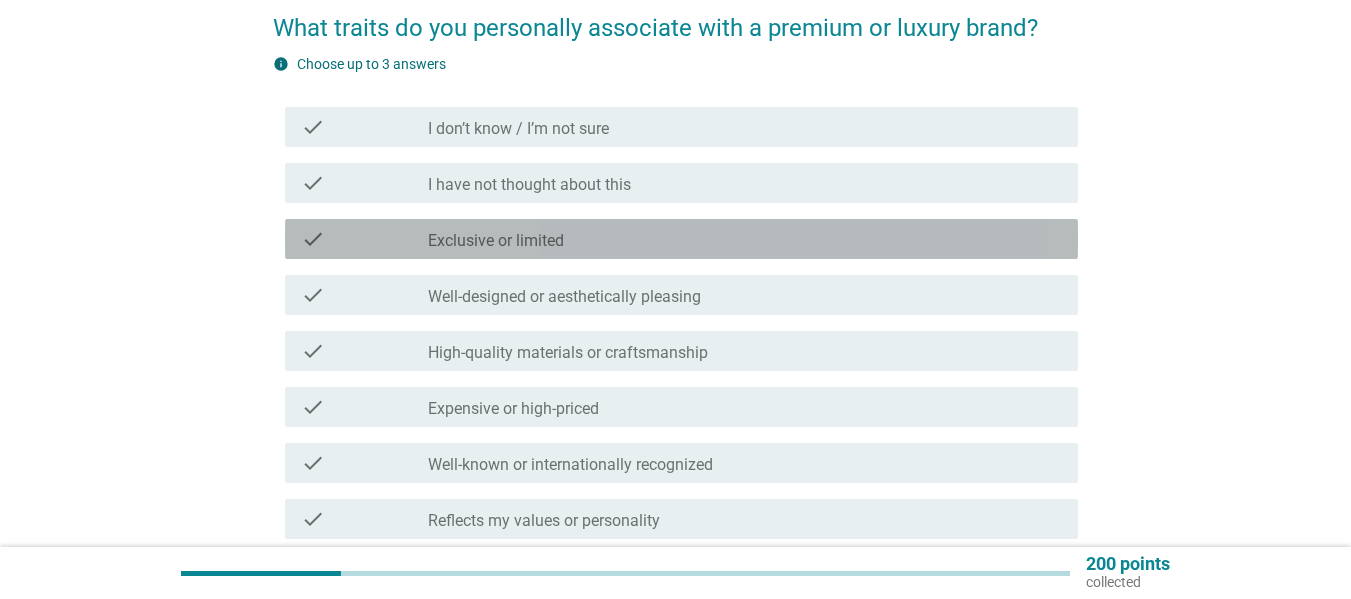 click on "check_box_outline_blank Exclusive or limited" at bounding box center [745, 239] 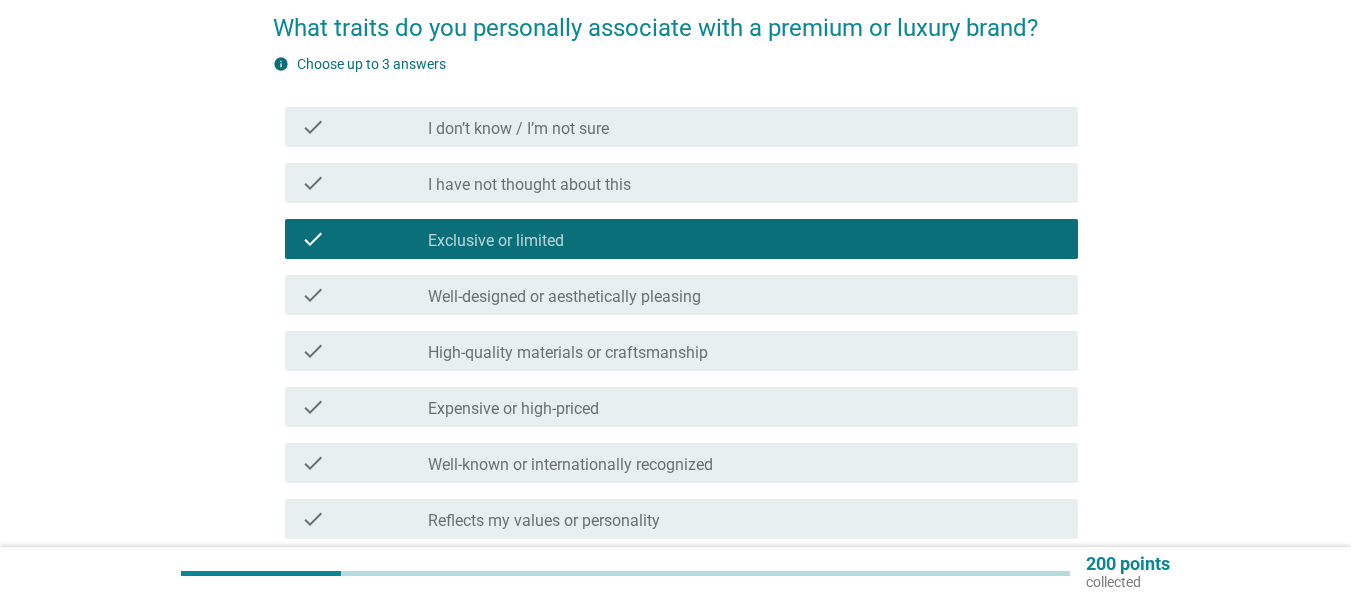 click on "check_box_outline_blank Well-designed or aesthetically pleasing" at bounding box center (745, 295) 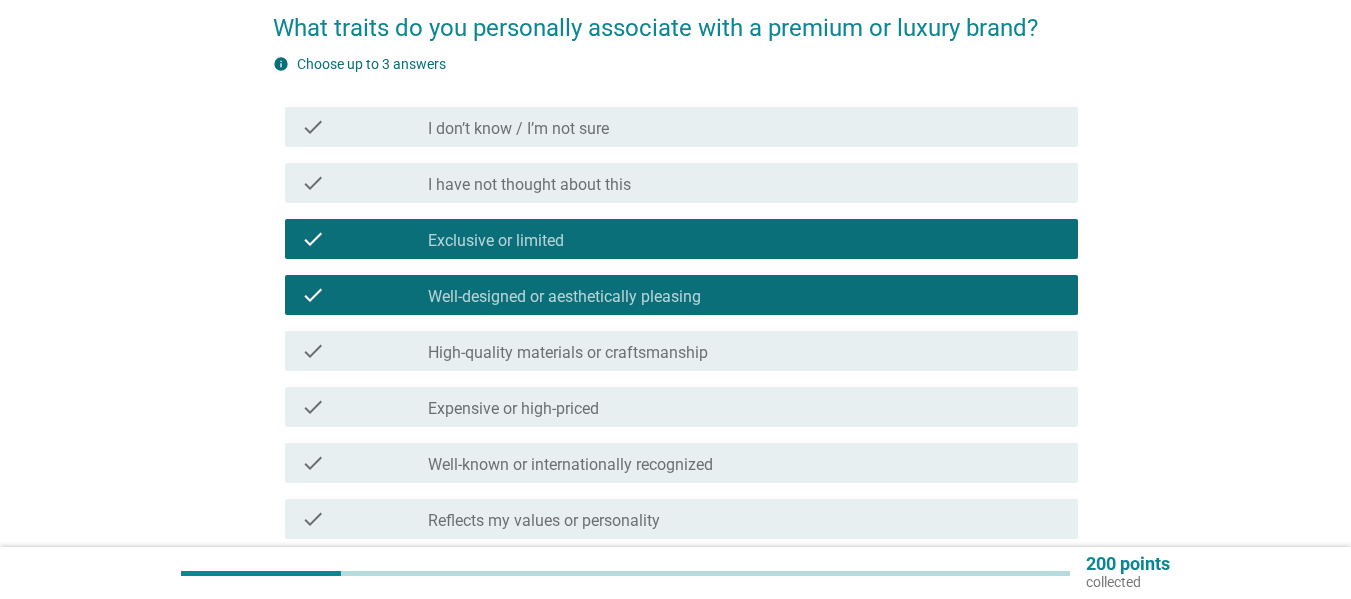 click on "check_box_outline_blank High-quality materials or craftsmanship" at bounding box center (745, 351) 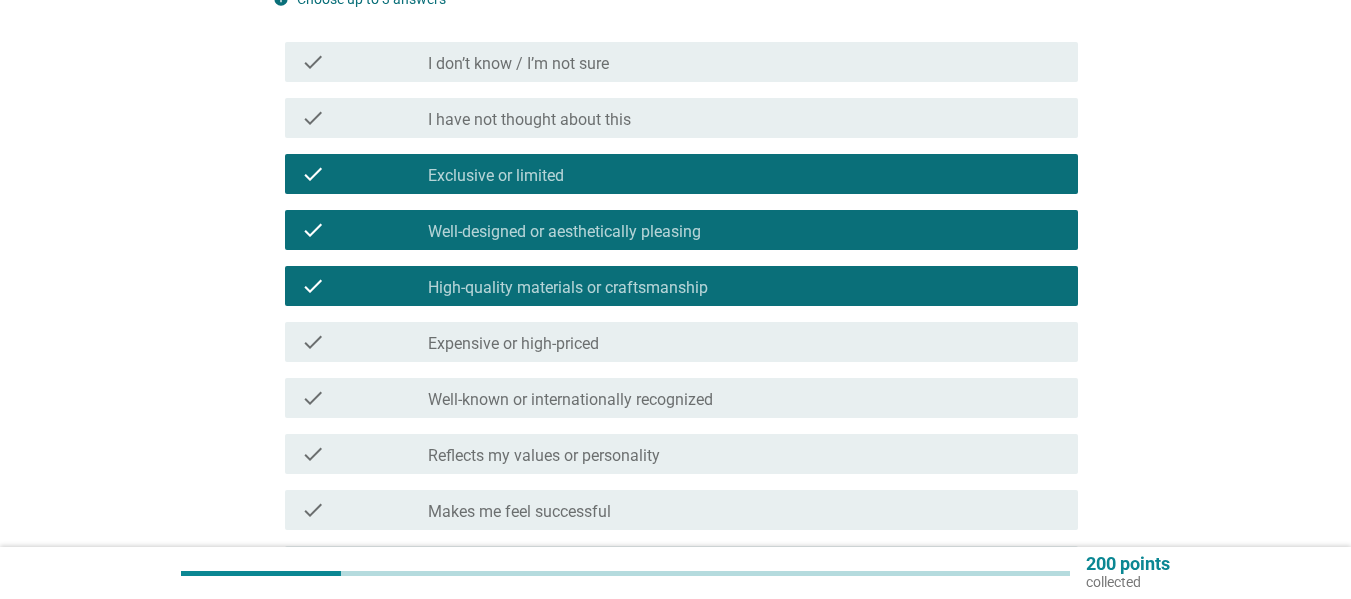 scroll, scrollTop: 200, scrollLeft: 0, axis: vertical 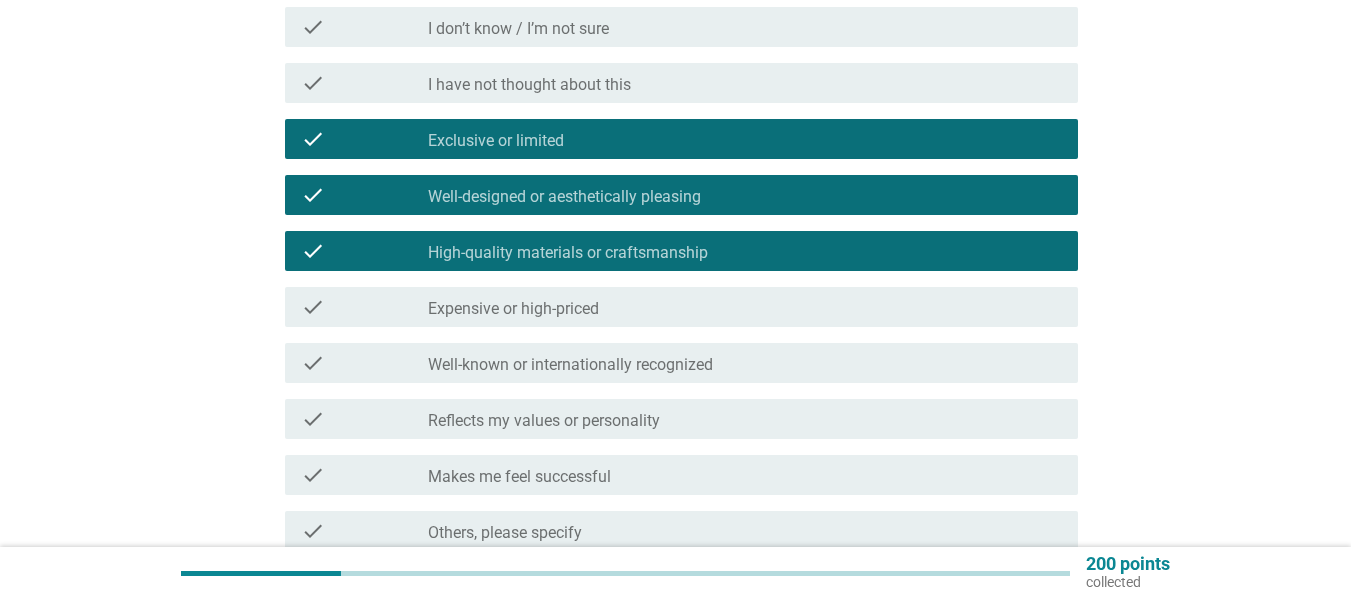 click on "check     check_box_outline_blank Expensive or high-priced" at bounding box center [681, 307] 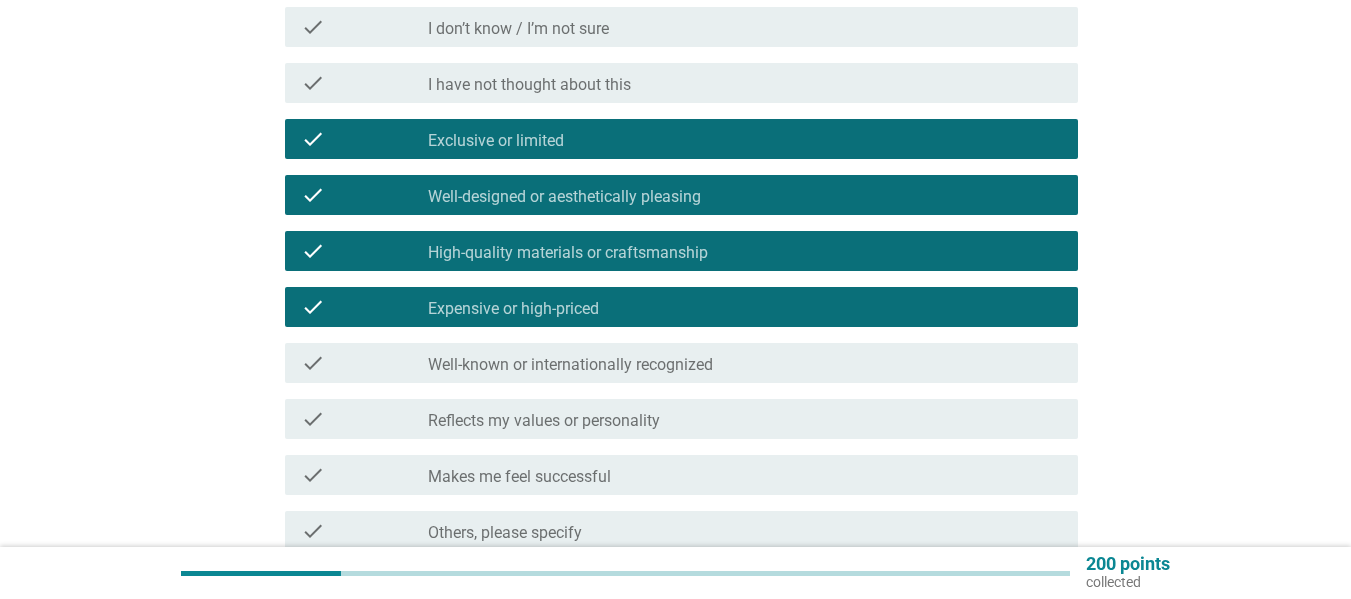 click on "Well-known or internationally recognized" at bounding box center [570, 365] 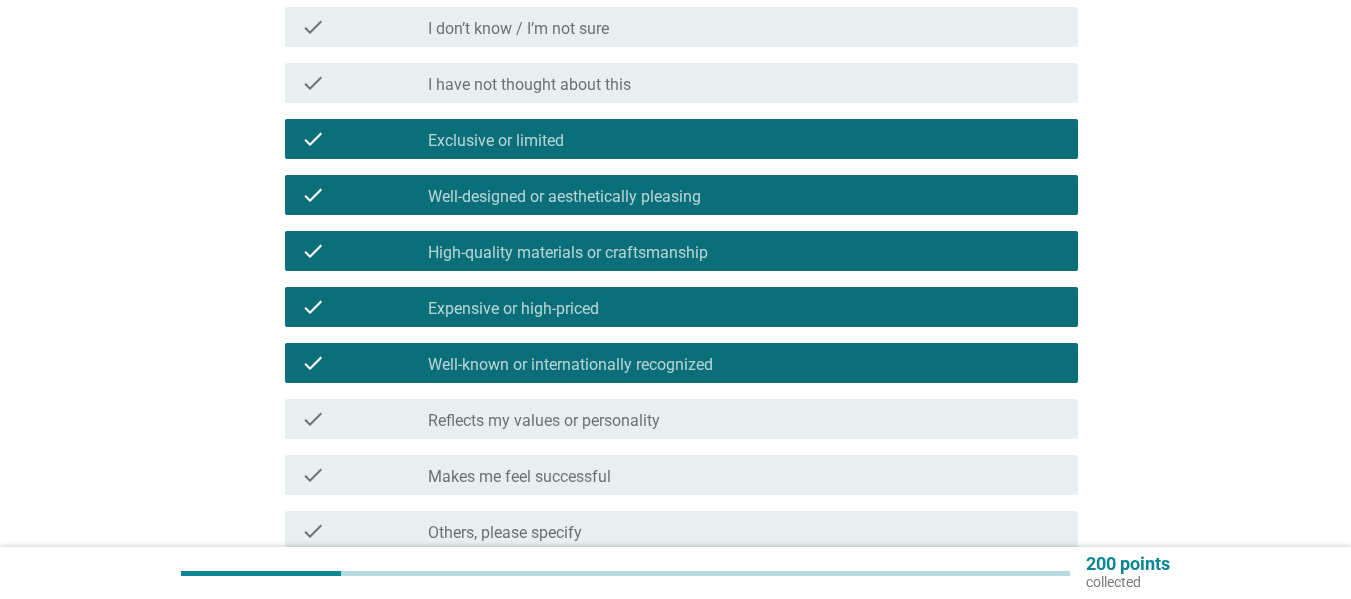 scroll, scrollTop: 300, scrollLeft: 0, axis: vertical 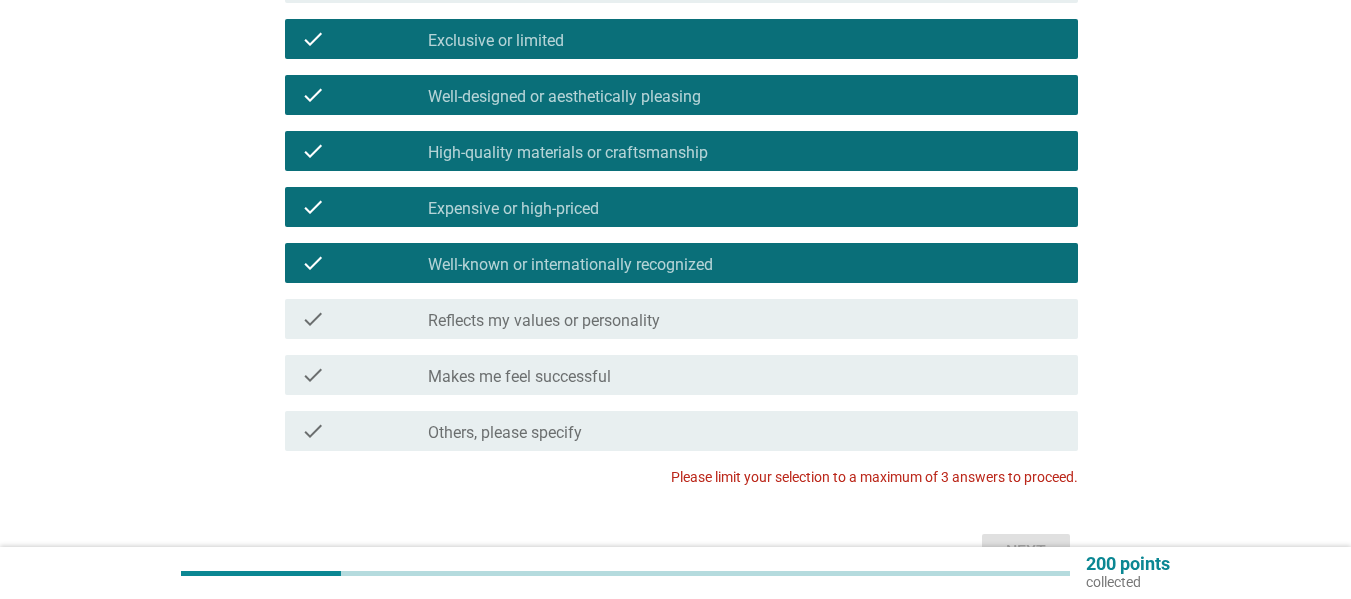 click on "check     check_box_outline_blank Reflects my values or personality" at bounding box center [681, 319] 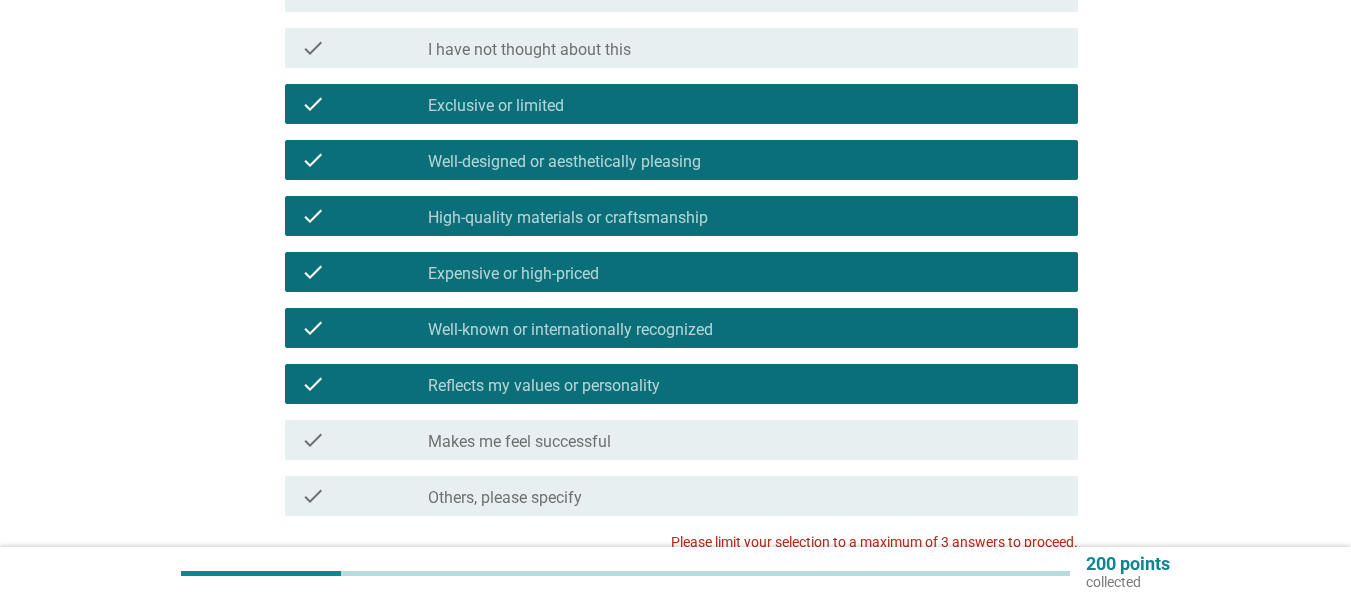 scroll, scrollTop: 200, scrollLeft: 0, axis: vertical 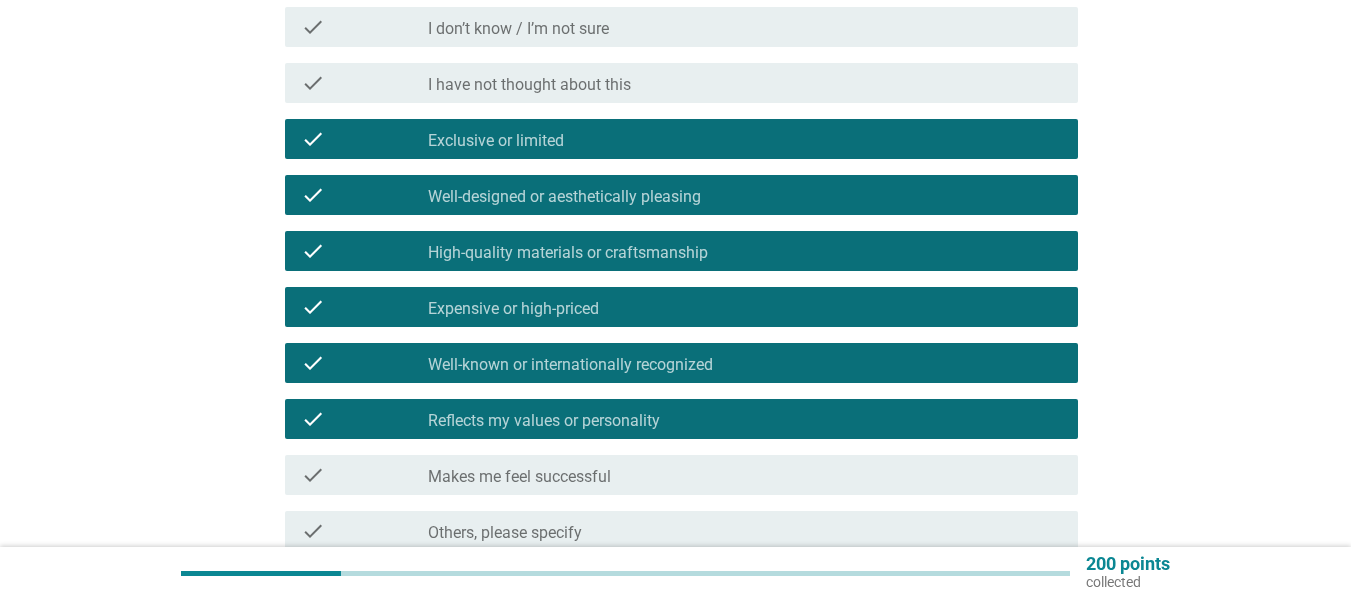 click on "check_box_outline_blank Exclusive or limited" at bounding box center (745, 139) 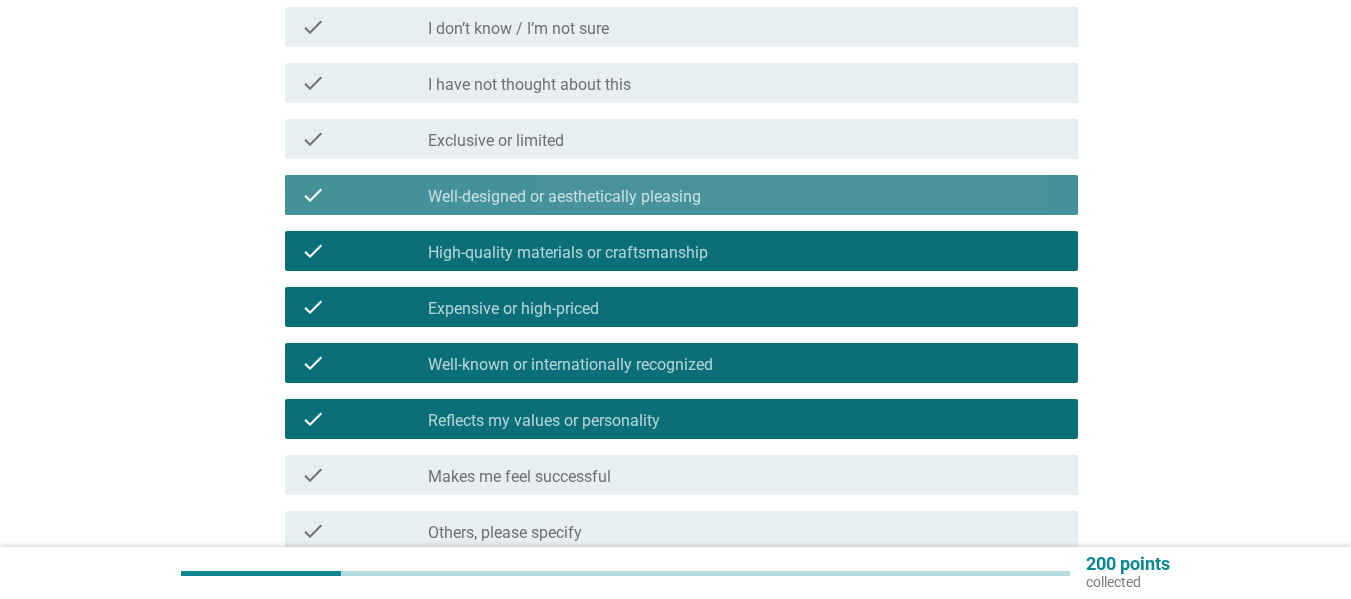 click on "Well-designed or aesthetically pleasing" at bounding box center (564, 197) 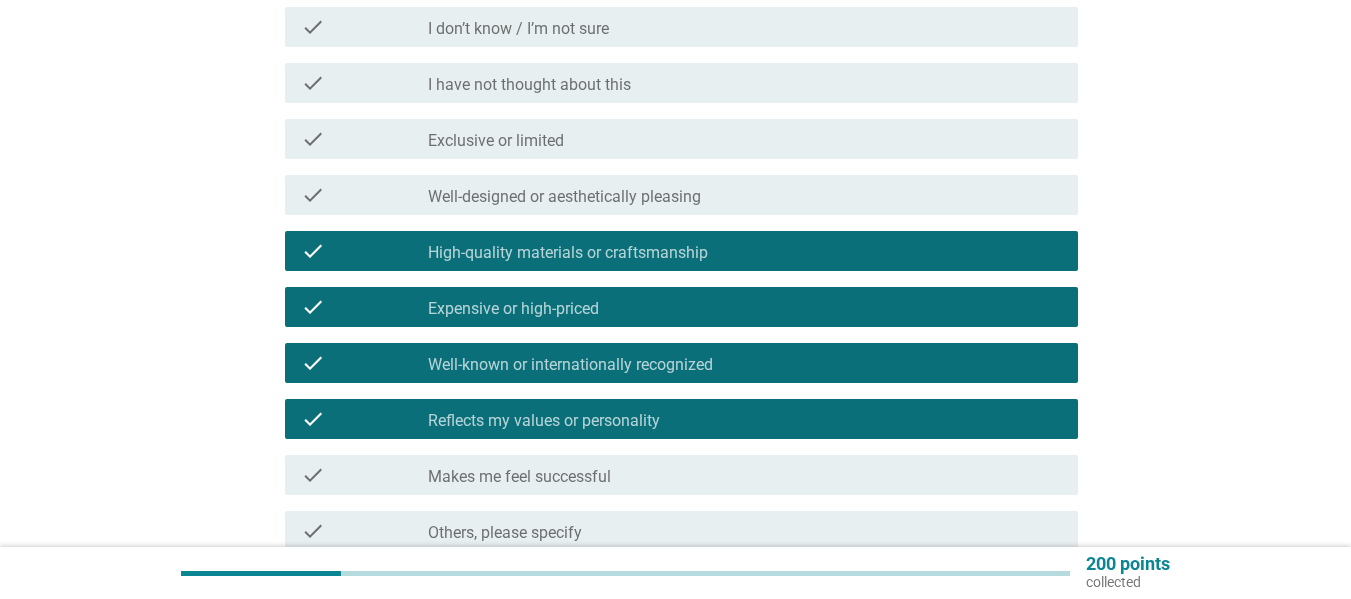 click on "check     check_box_outline_blank High-quality materials or craftsmanship" at bounding box center (681, 251) 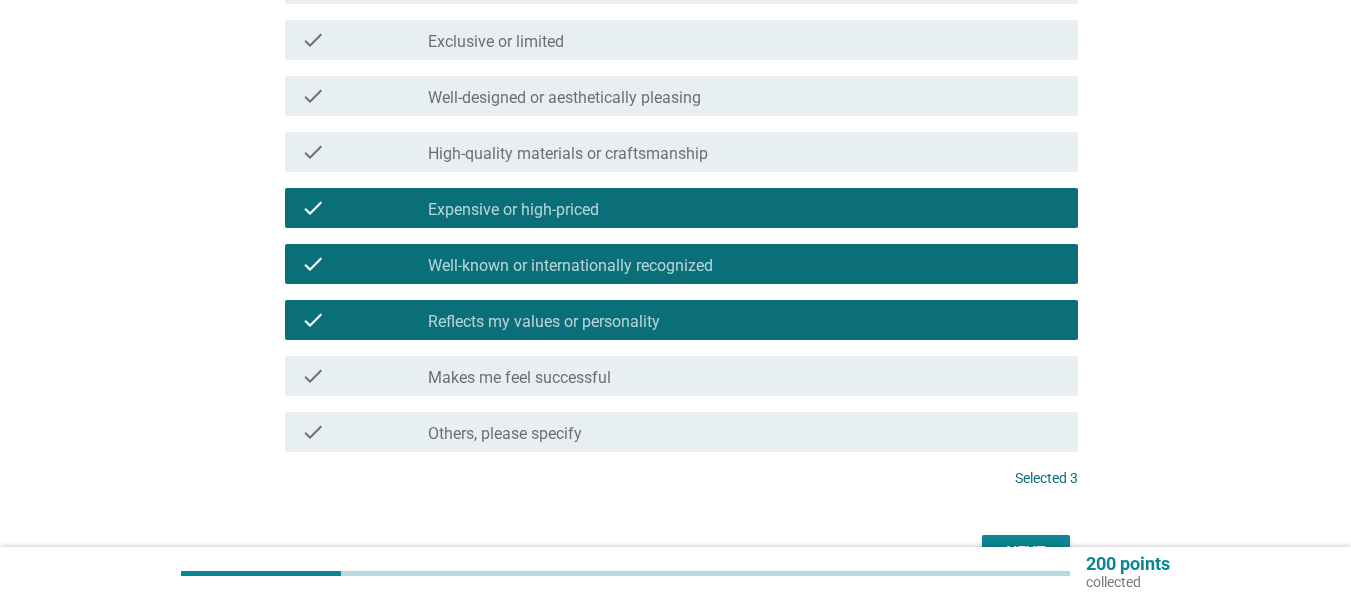 scroll, scrollTop: 300, scrollLeft: 0, axis: vertical 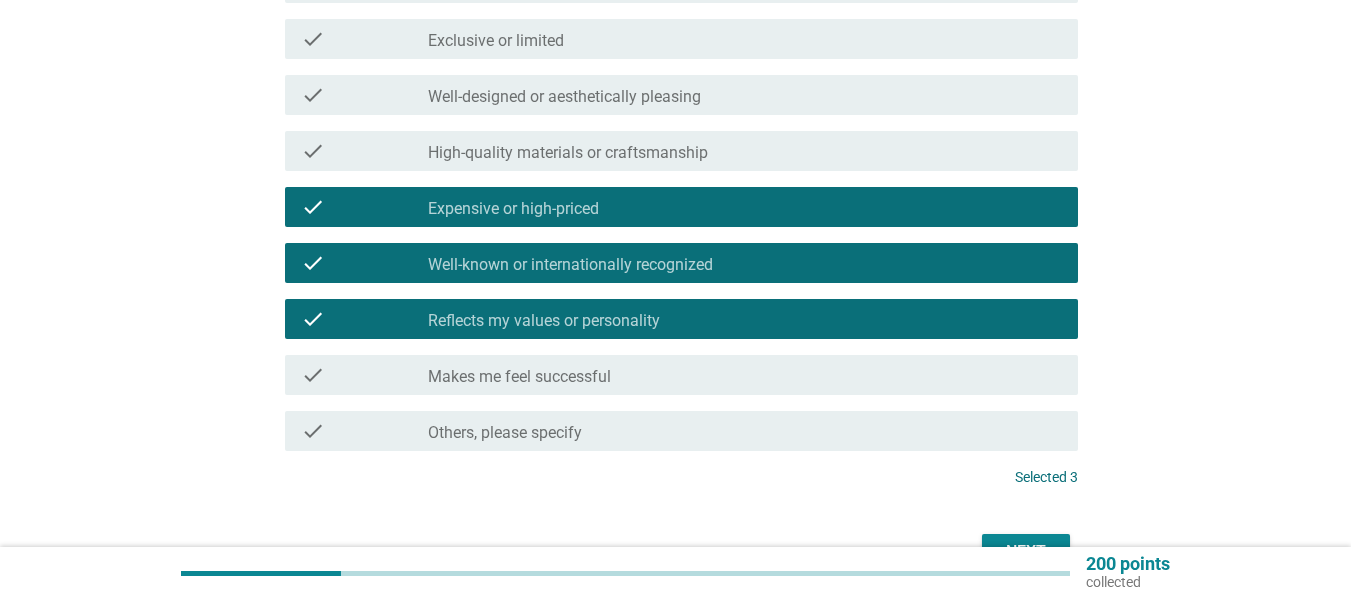 click on "check_box_outline_blank Reflects my values or personality" at bounding box center (745, 319) 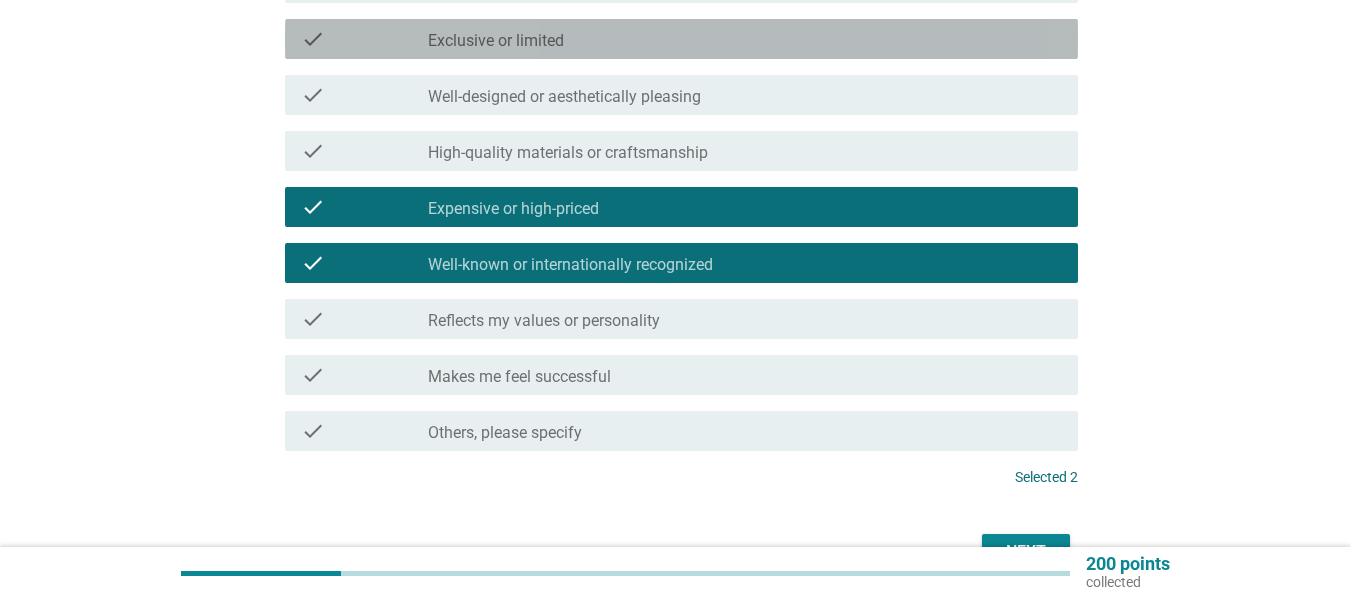 click on "check_box_outline_blank Exclusive or limited" at bounding box center (745, 39) 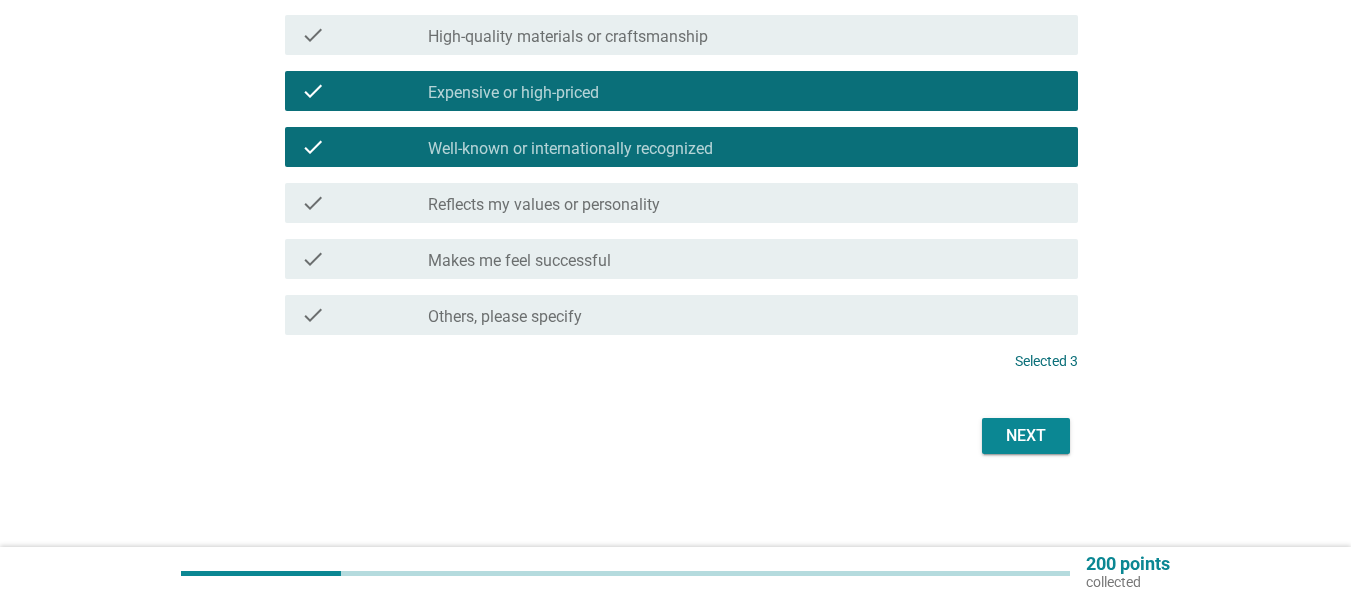scroll, scrollTop: 419, scrollLeft: 0, axis: vertical 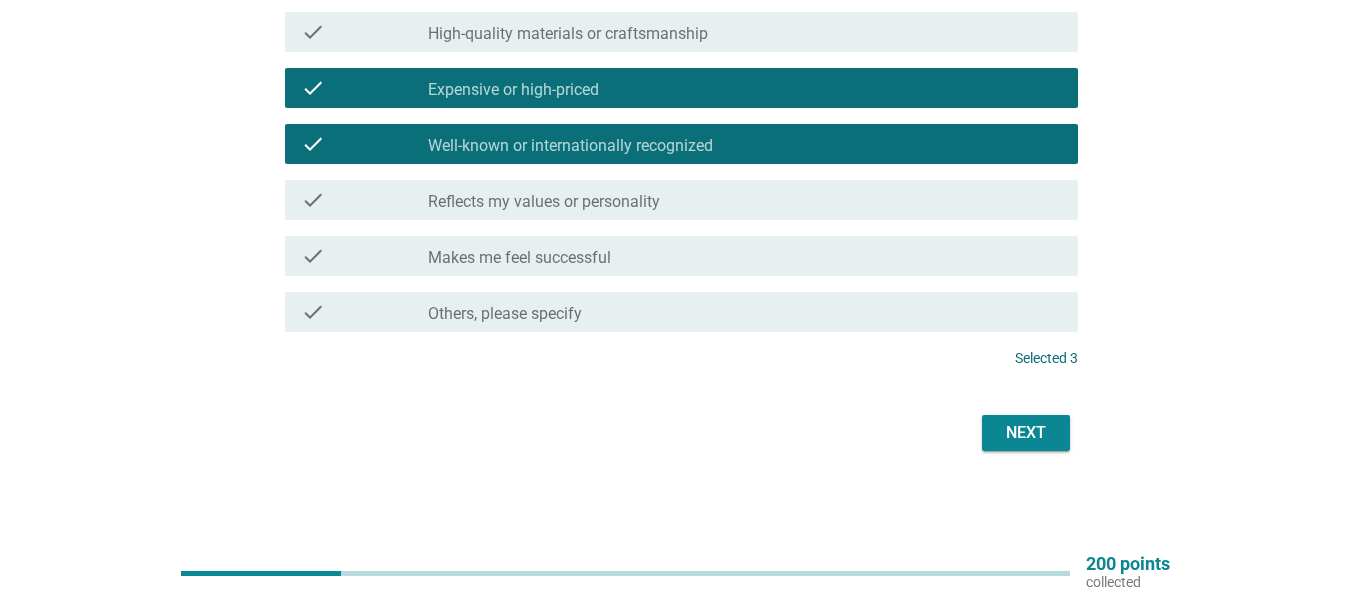 click on "Next" at bounding box center (675, 433) 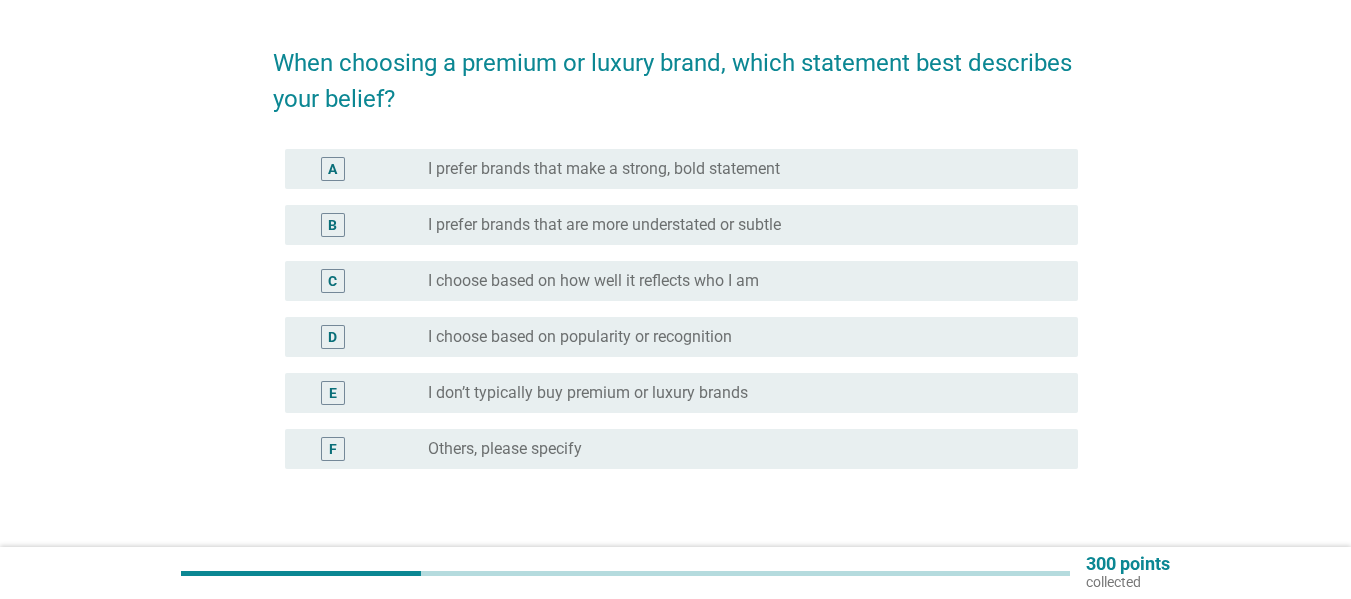 scroll, scrollTop: 100, scrollLeft: 0, axis: vertical 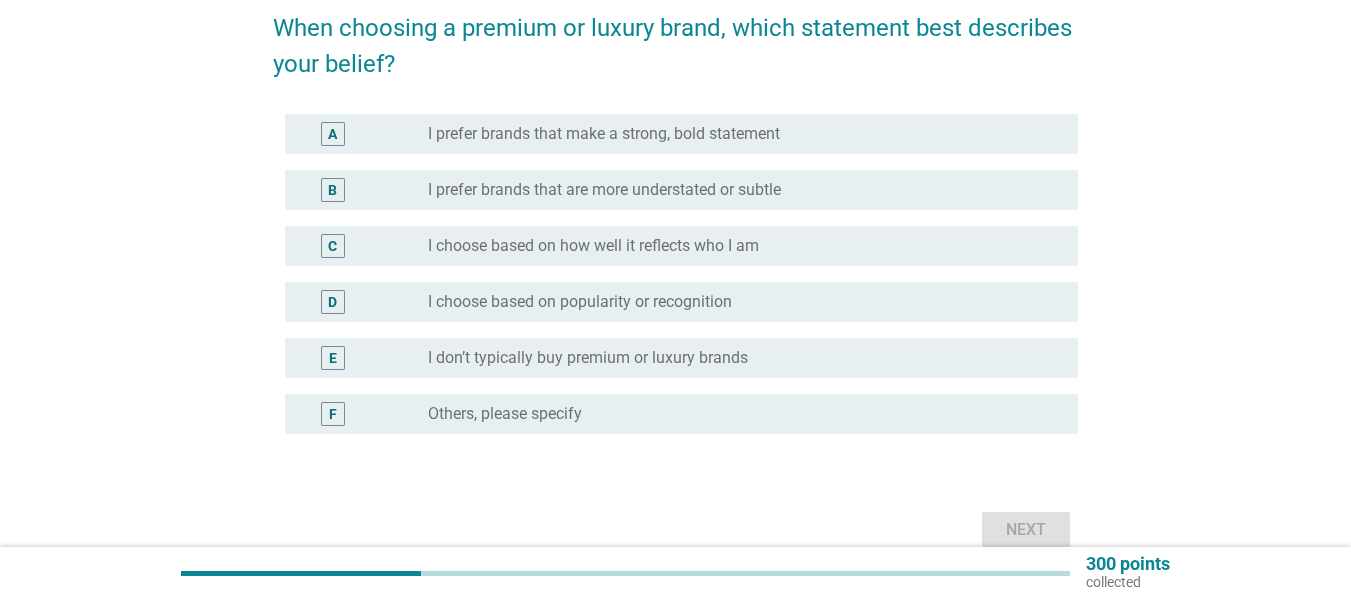 click on "I choose based on popularity or recognition" at bounding box center (580, 302) 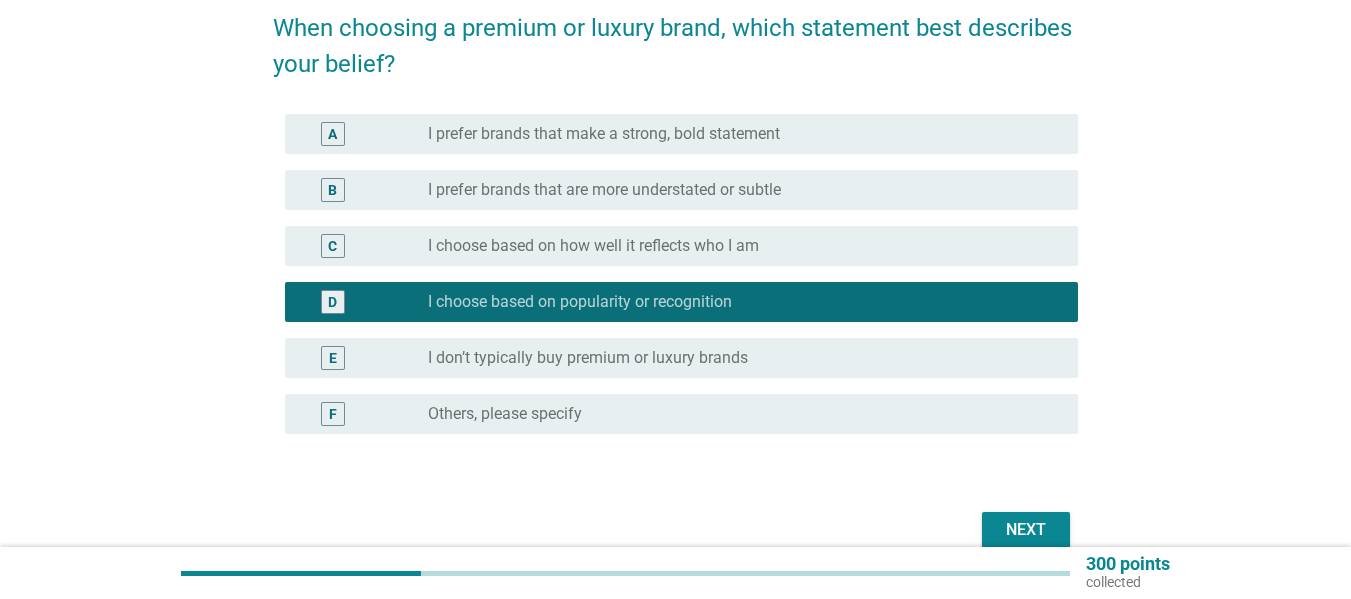 click on "Next" at bounding box center (1026, 530) 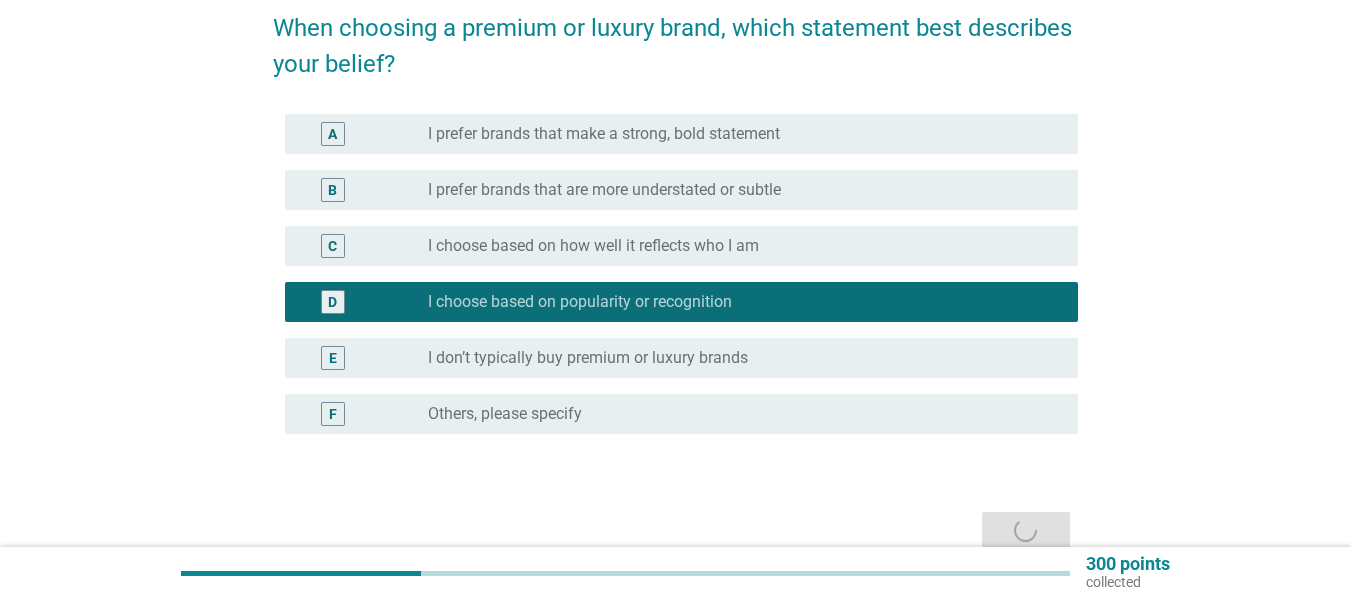 scroll, scrollTop: 0, scrollLeft: 0, axis: both 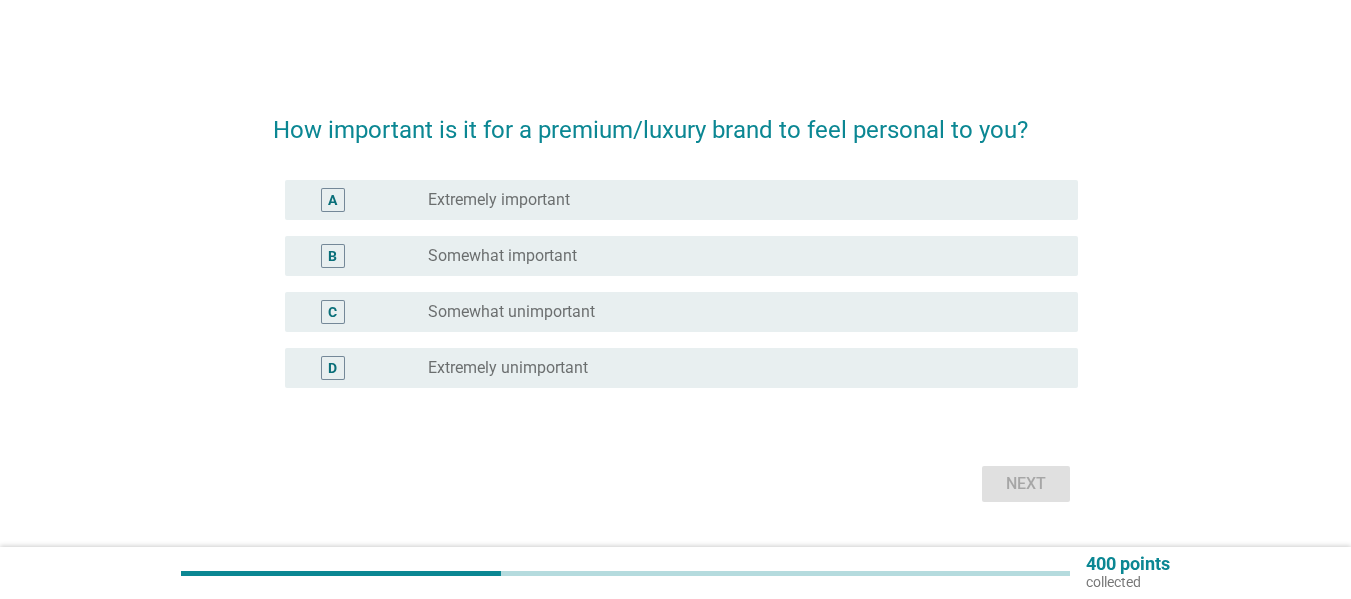 click on "radio_button_unchecked Somewhat important" at bounding box center [737, 256] 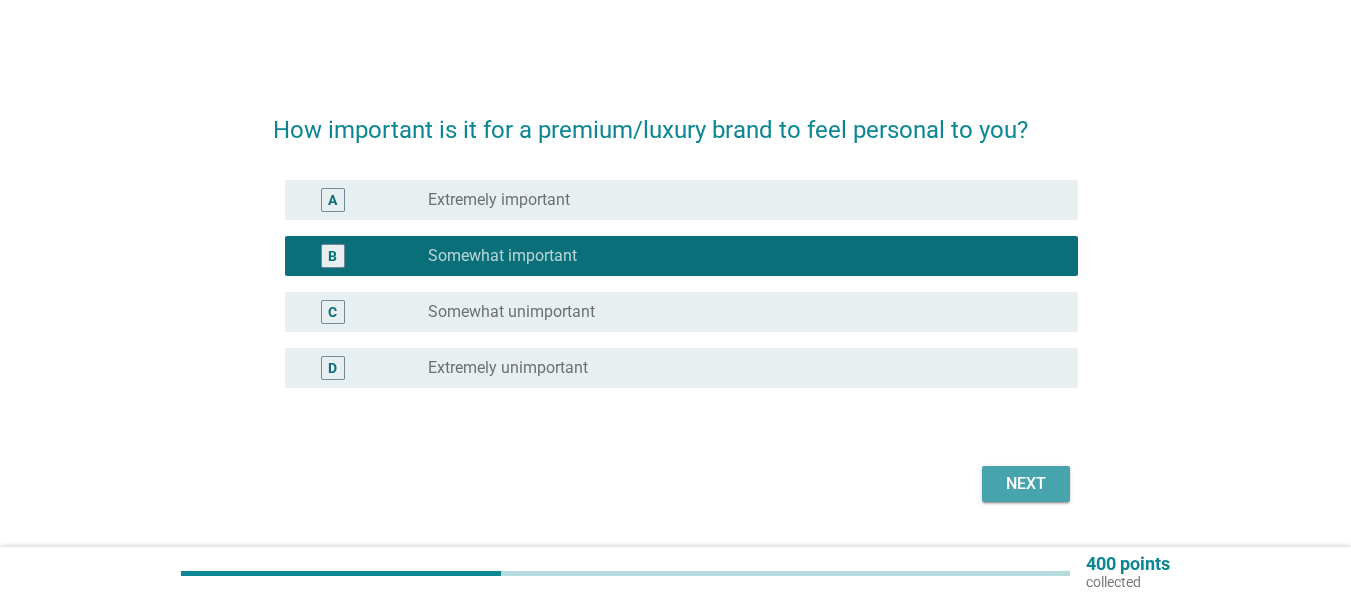 click on "Next" at bounding box center [1026, 484] 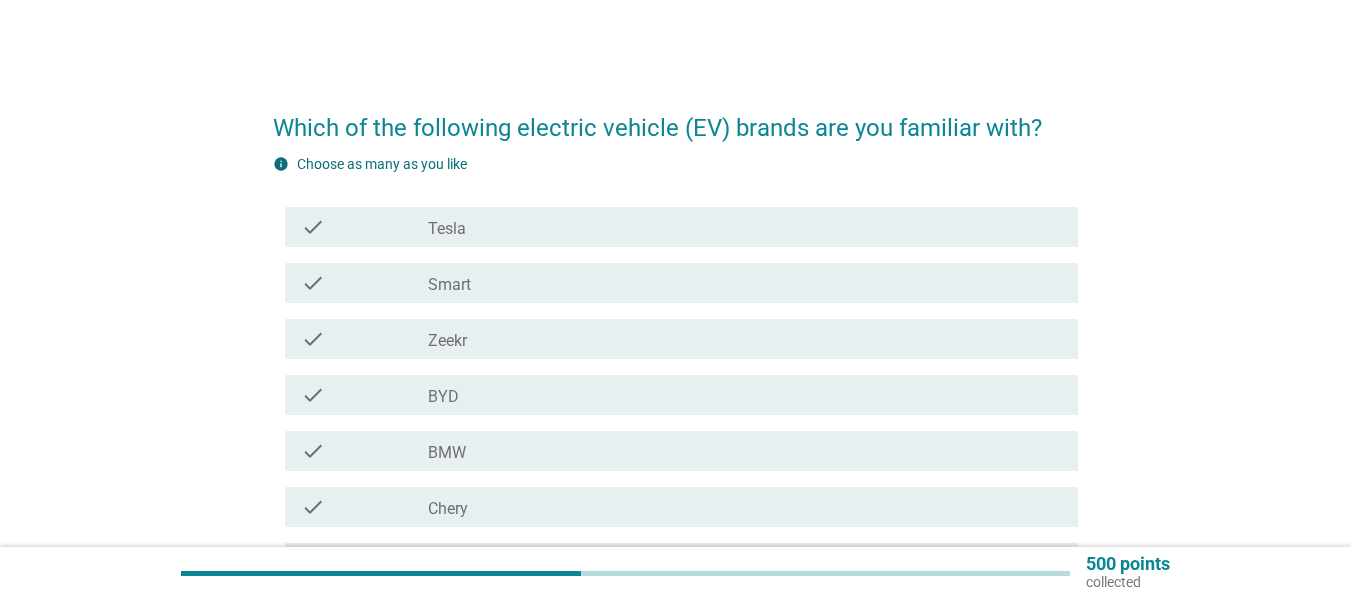 click on "check_box_outline_blank Tesla" at bounding box center [745, 227] 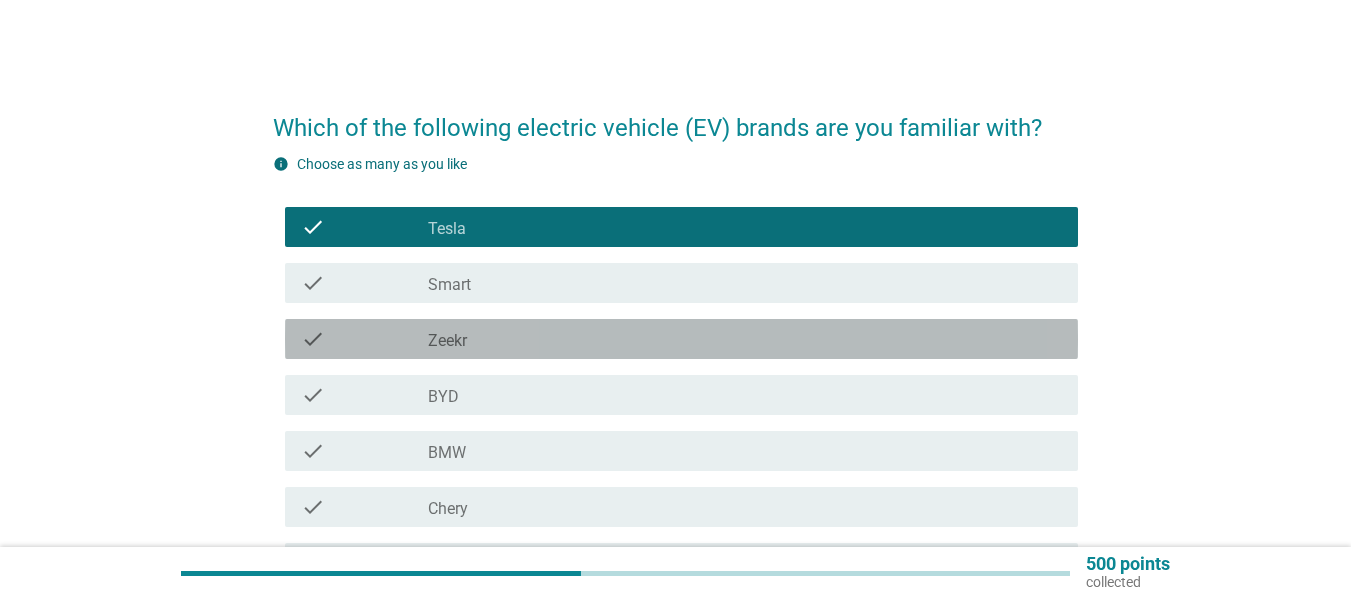 click on "check_box_outline_blank Zeekr" at bounding box center [745, 339] 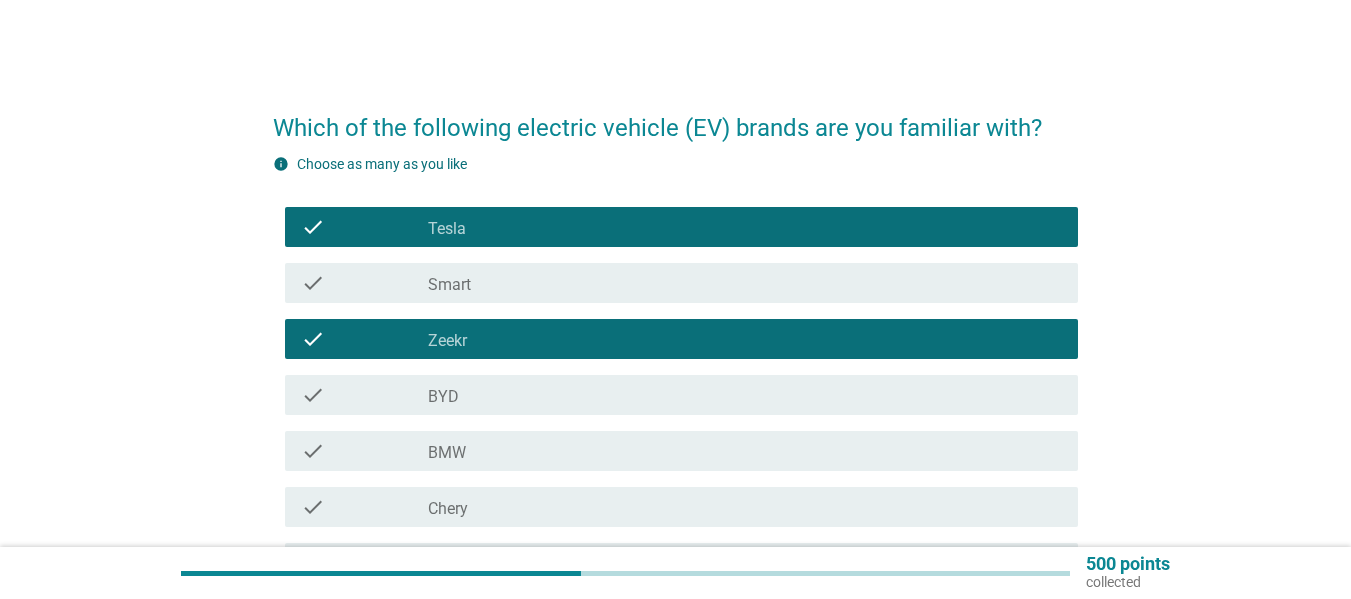 click on "check_box_outline_blank BYD" at bounding box center [745, 395] 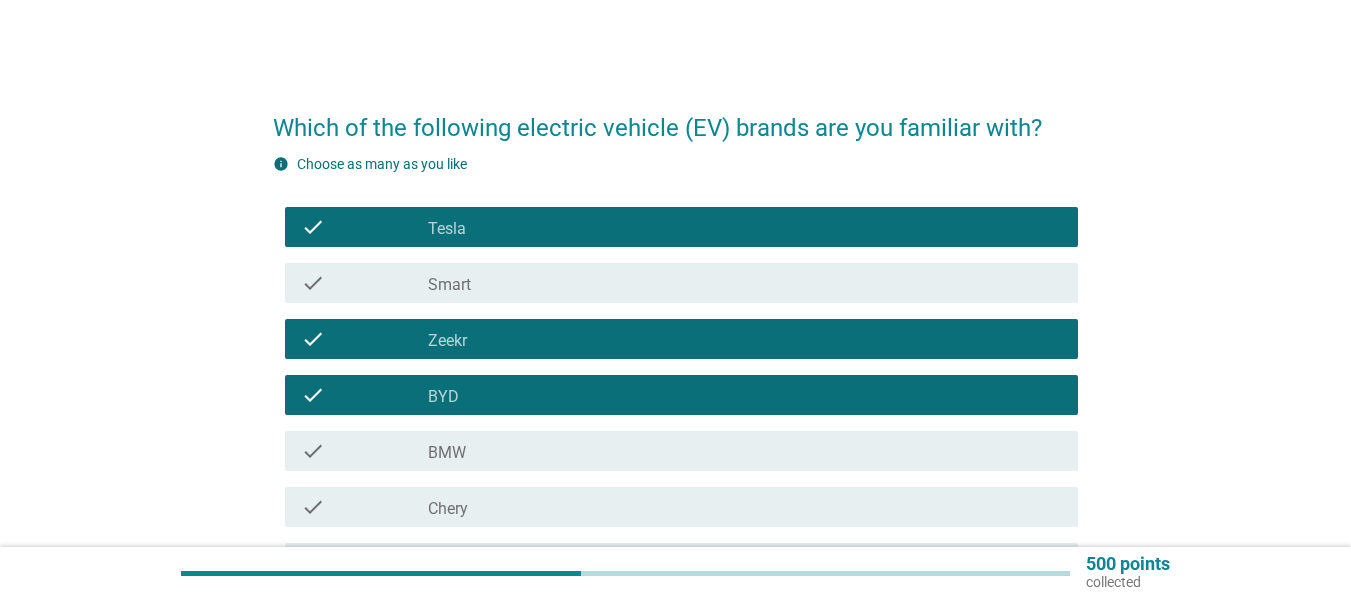 click on "check_box_outline_blank BMW" at bounding box center (745, 451) 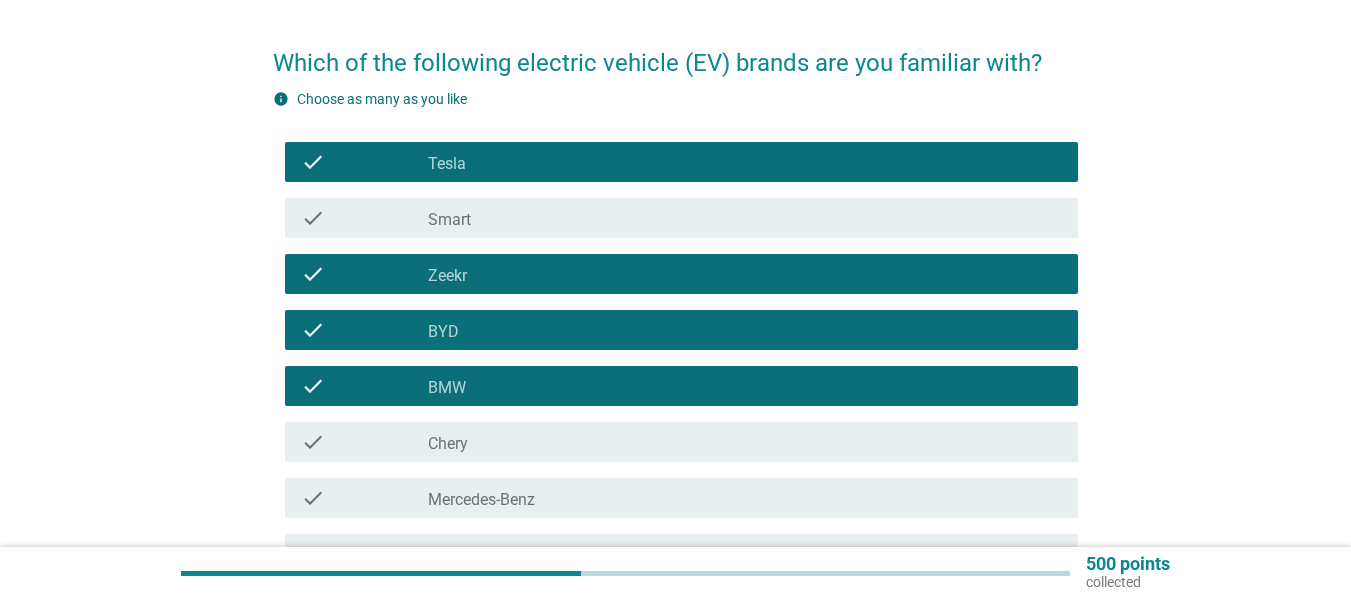 scroll, scrollTop: 200, scrollLeft: 0, axis: vertical 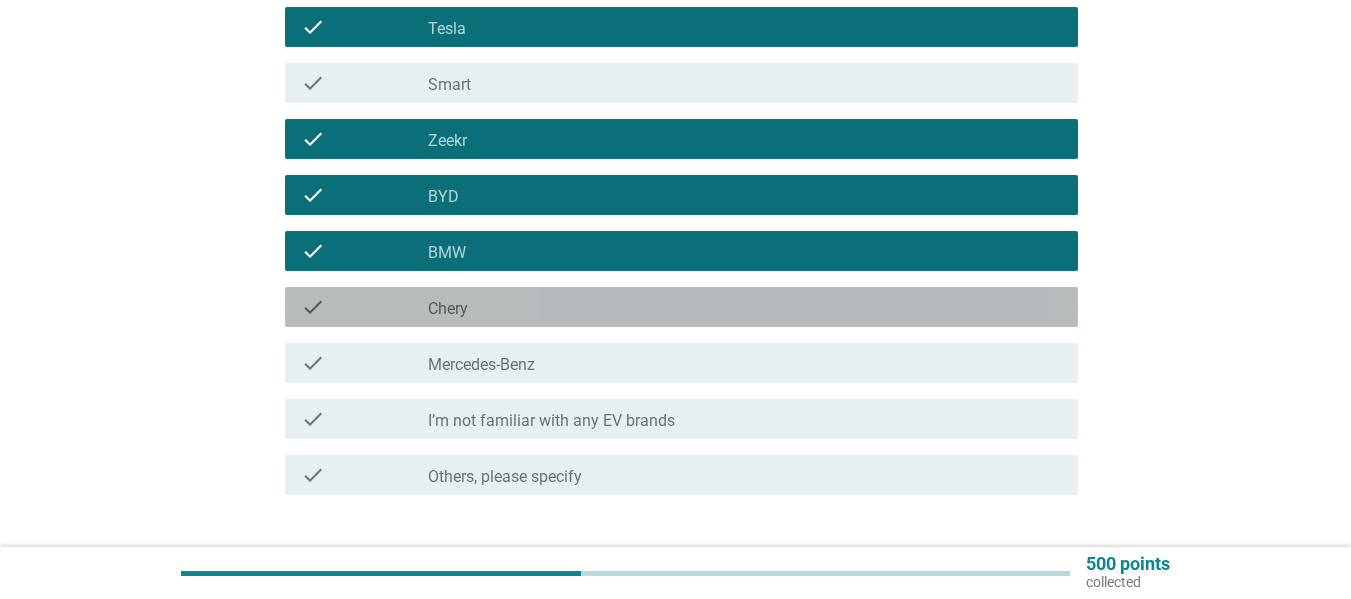 click on "check     check_box_outline_blank Chery" at bounding box center (681, 307) 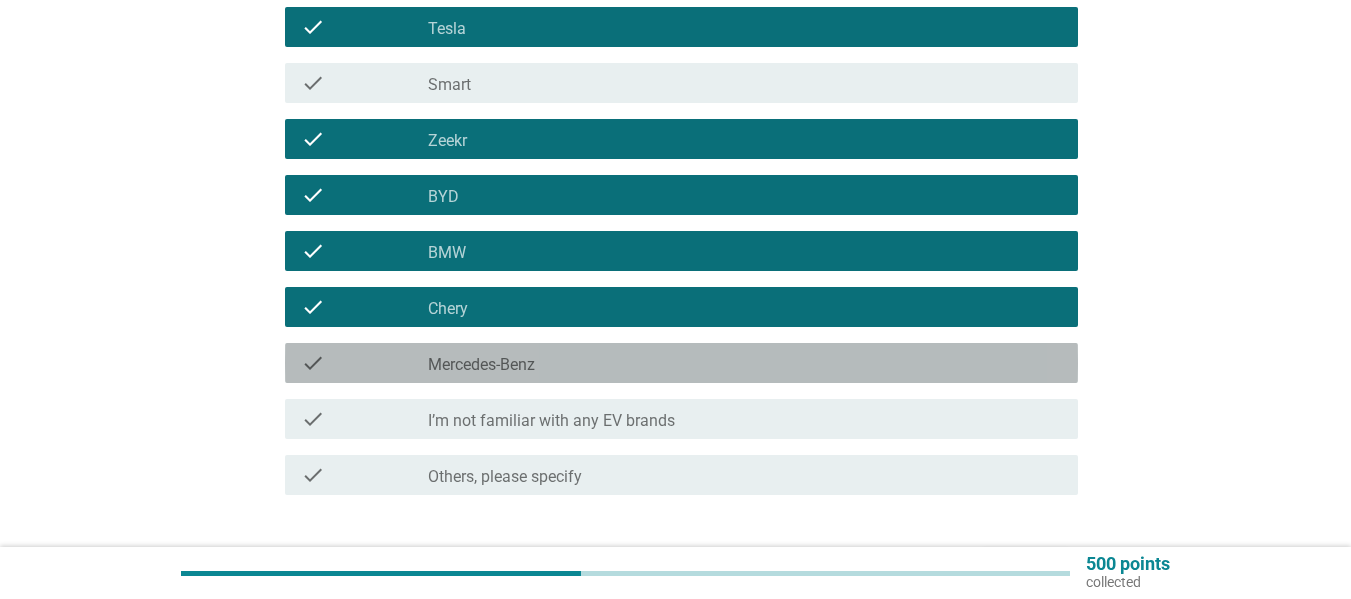 click on "check_box_outline_blank Mercedes-Benz" at bounding box center [745, 363] 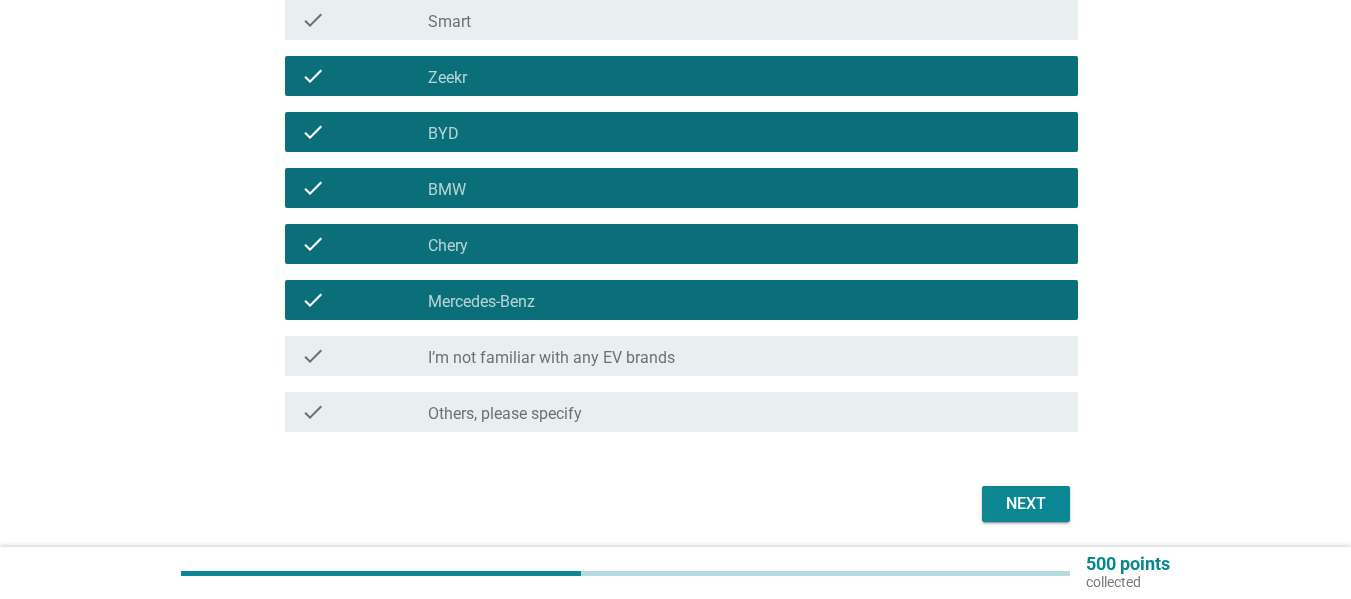 scroll, scrollTop: 334, scrollLeft: 0, axis: vertical 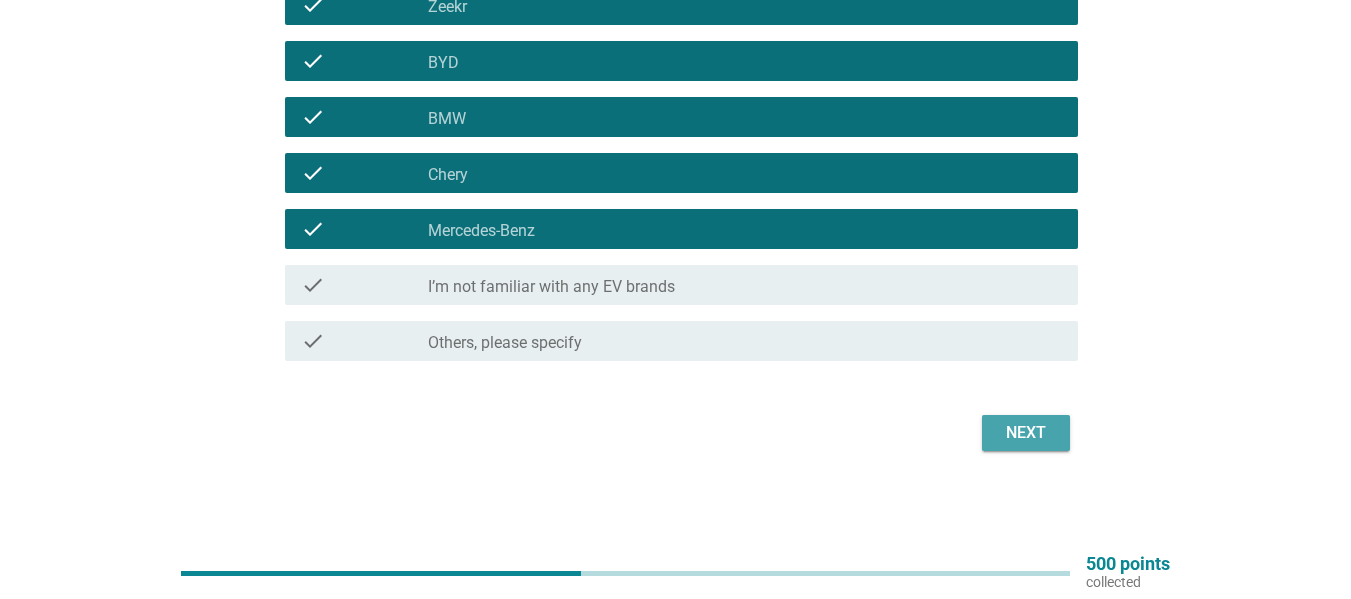 click on "Next" at bounding box center [1026, 433] 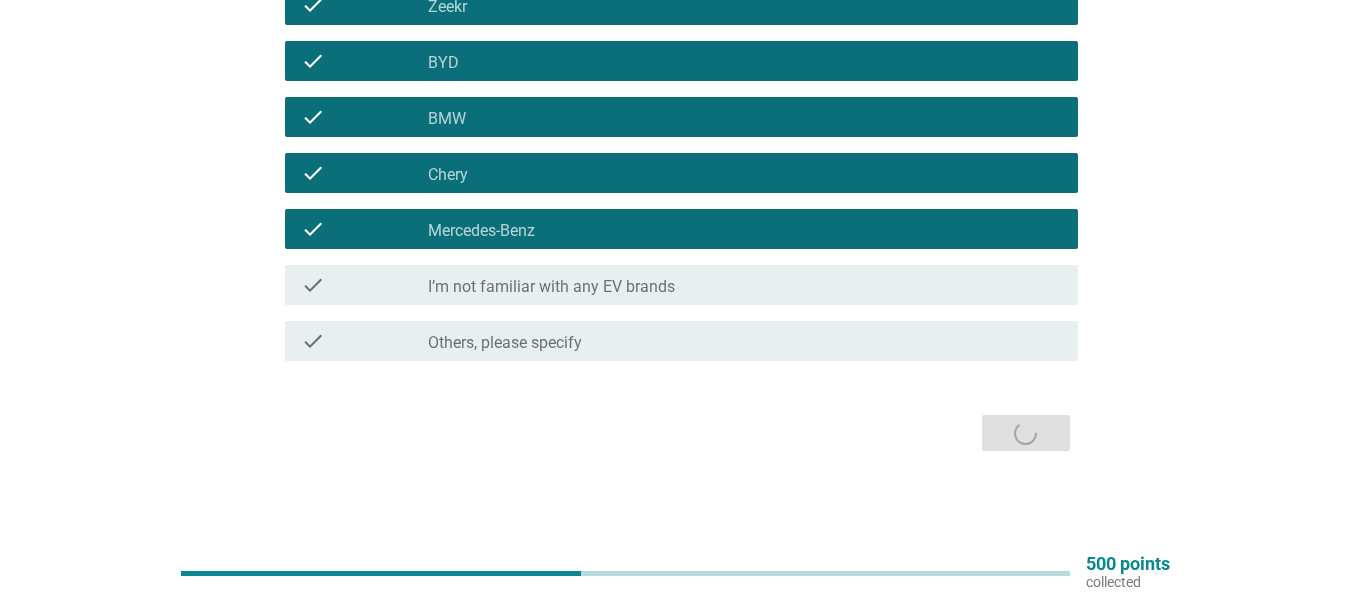 scroll, scrollTop: 0, scrollLeft: 0, axis: both 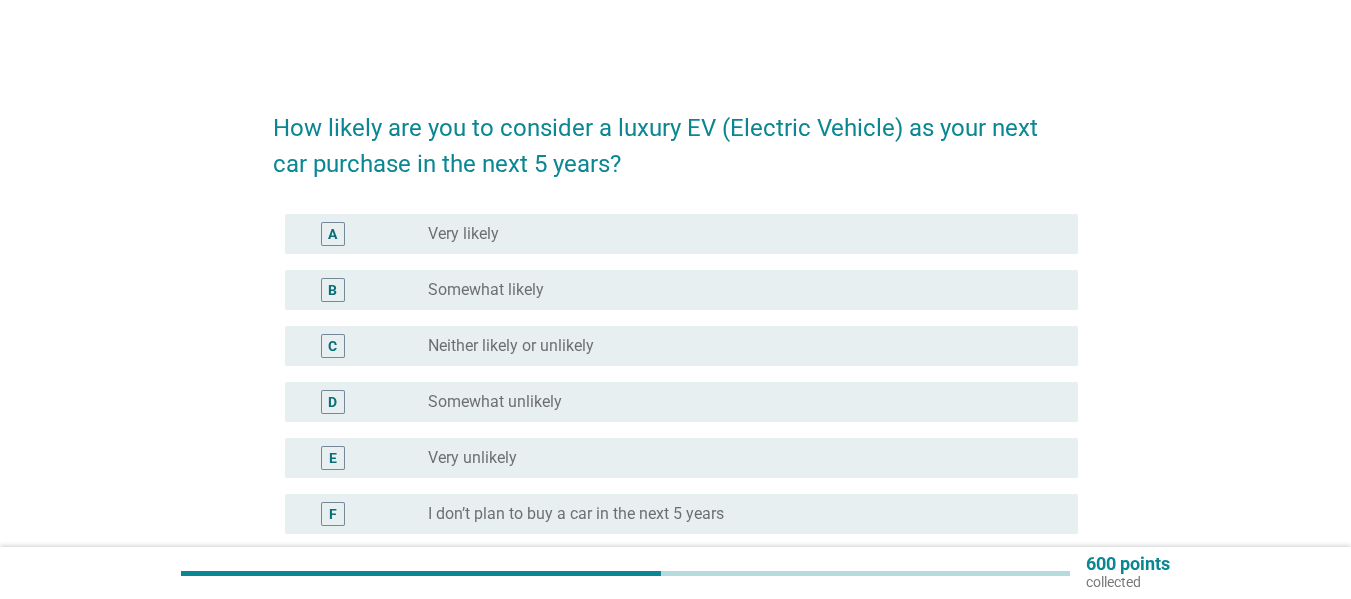 click on "radio_button_unchecked Somewhat likely" at bounding box center [737, 290] 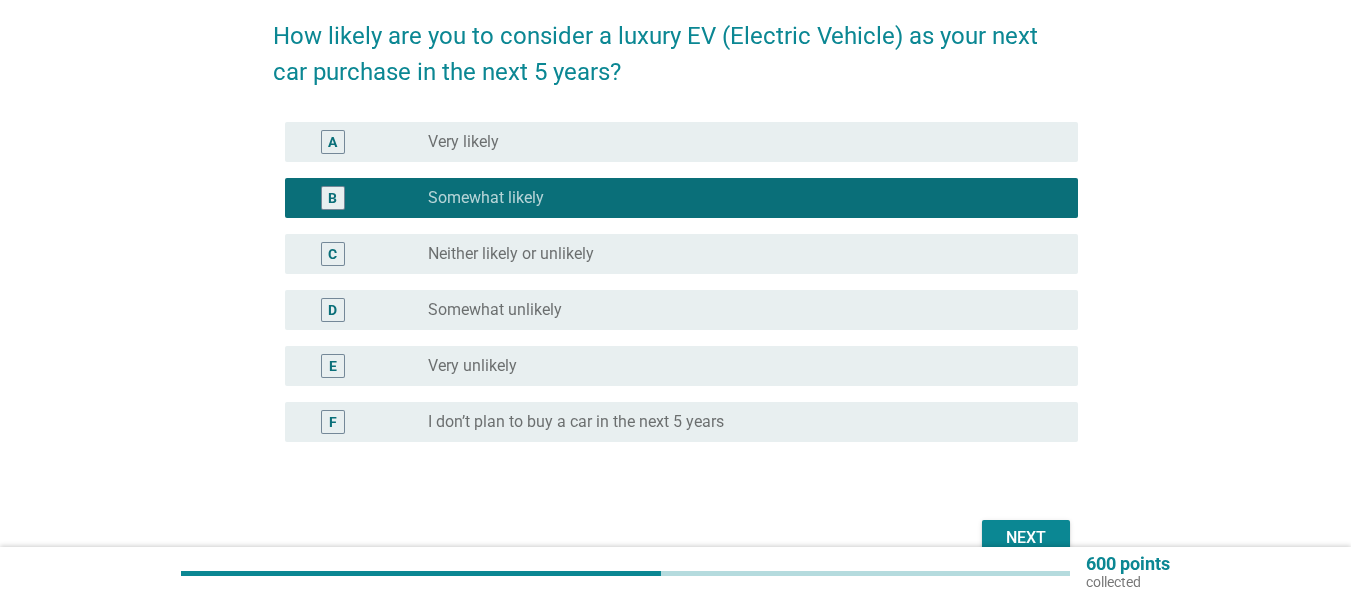 scroll, scrollTop: 197, scrollLeft: 0, axis: vertical 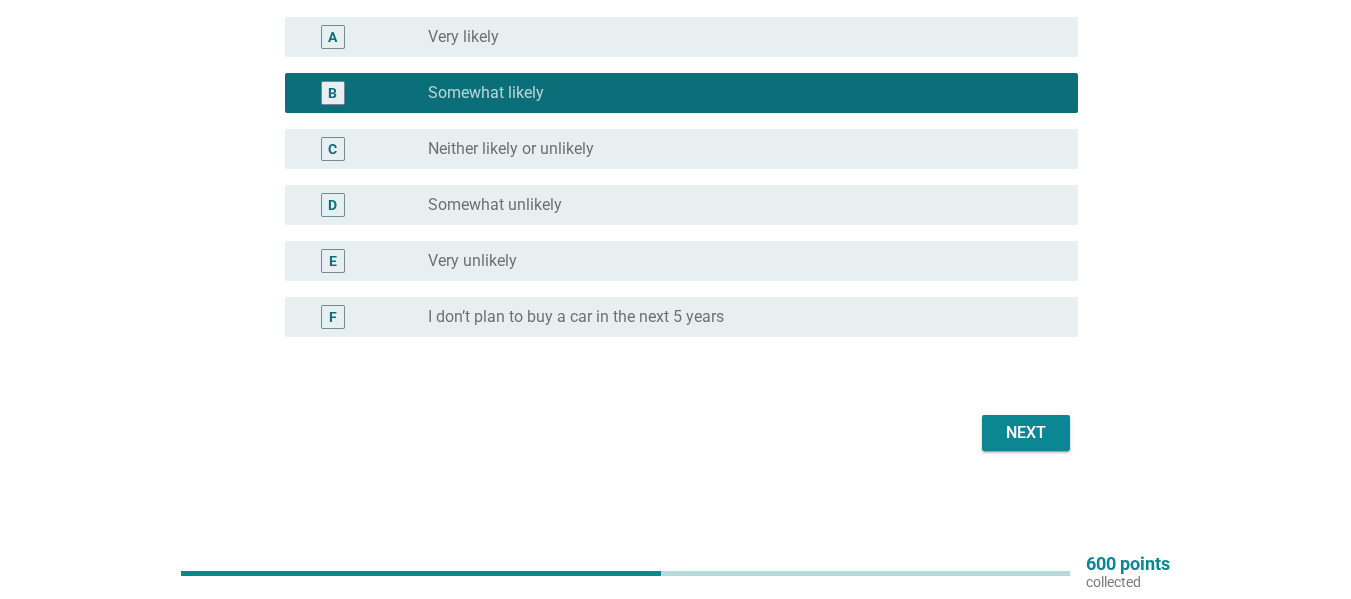 click on "Next" at bounding box center (1026, 433) 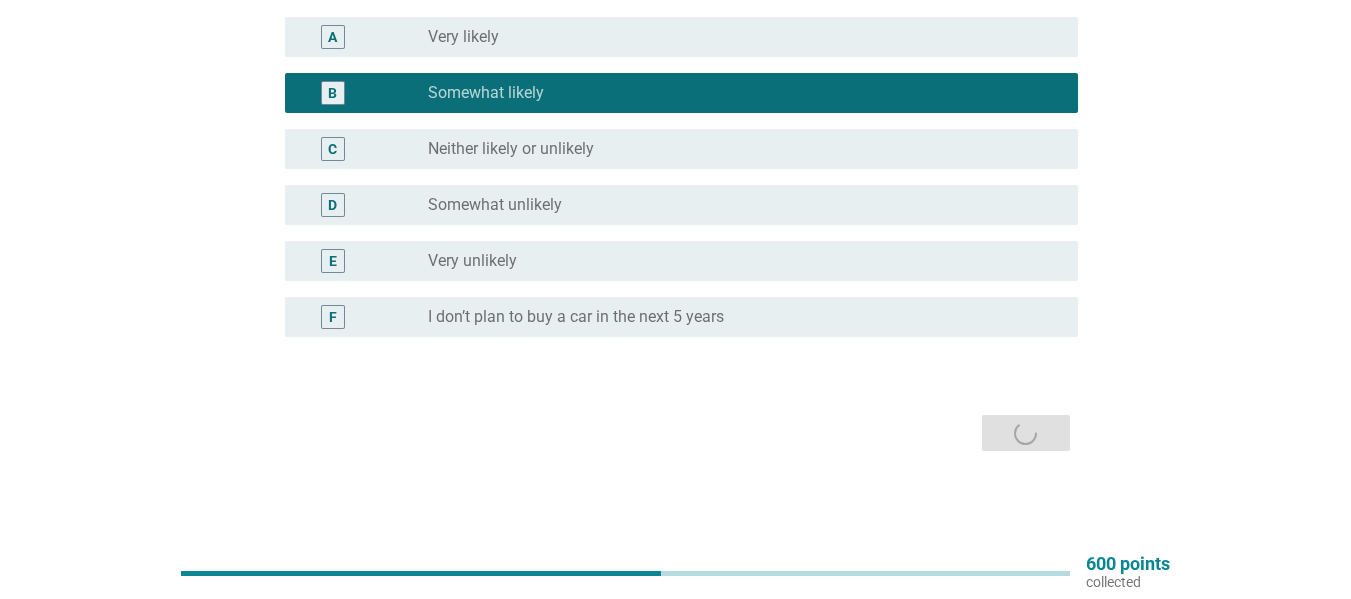 scroll, scrollTop: 0, scrollLeft: 0, axis: both 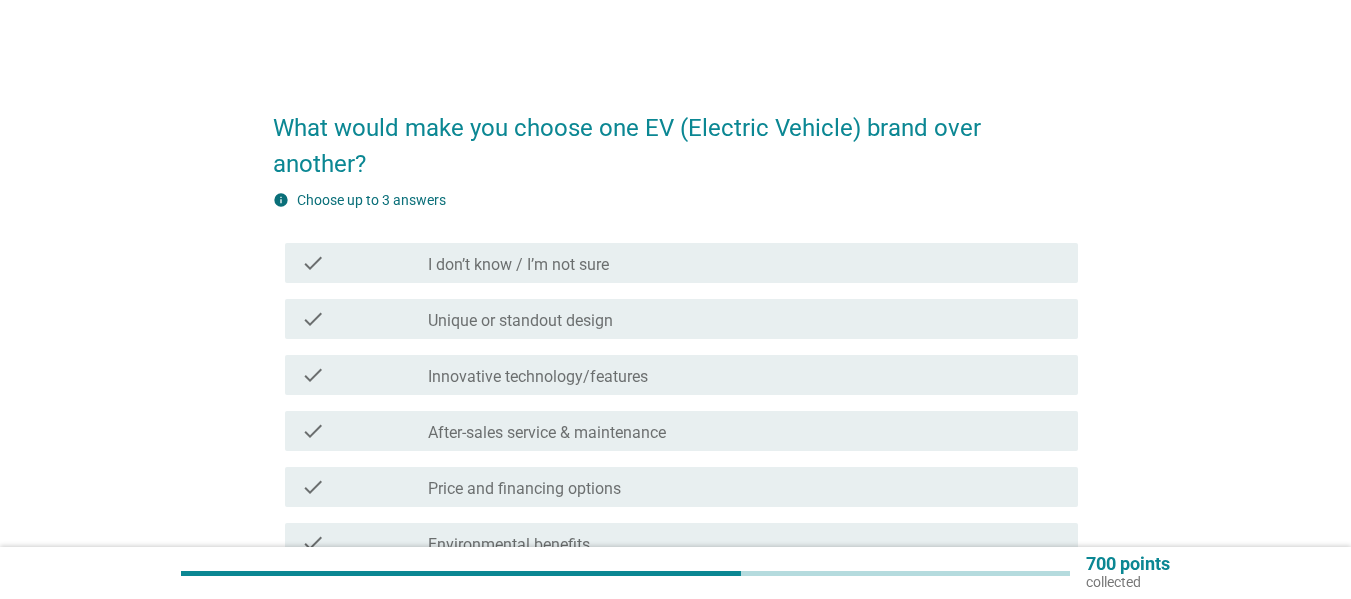 click on "check_box_outline_blank Unique or standout design" at bounding box center [745, 319] 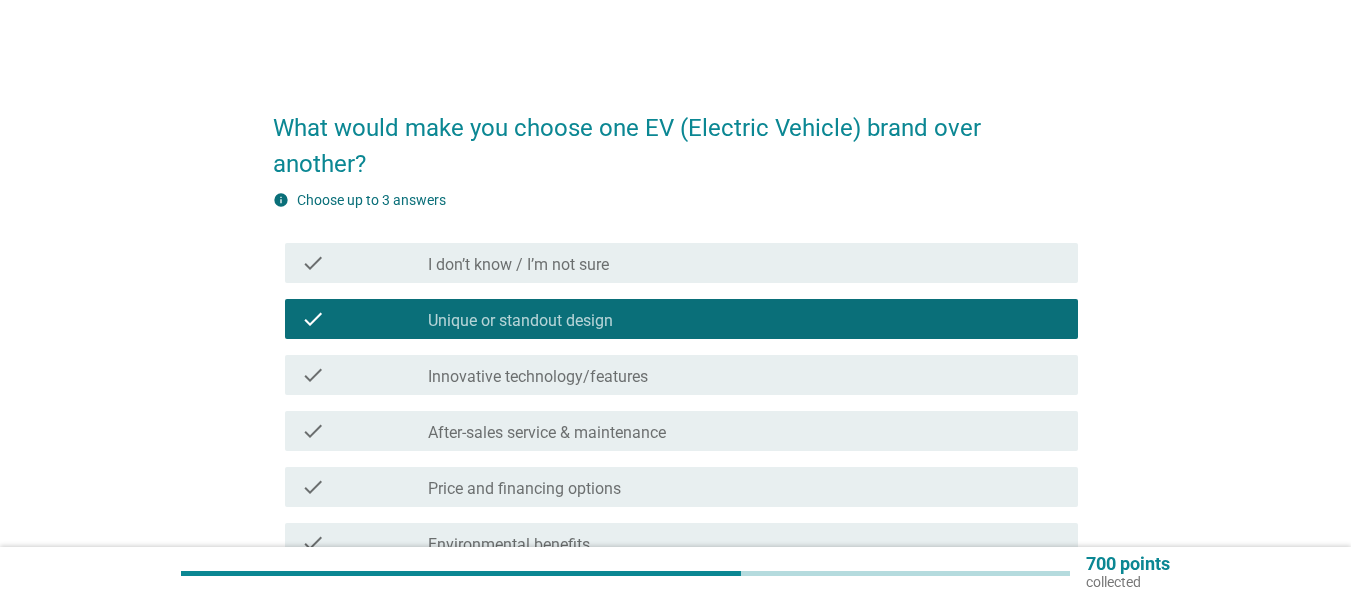 click on "check_box_outline_blank Innovative technology/features" at bounding box center [745, 375] 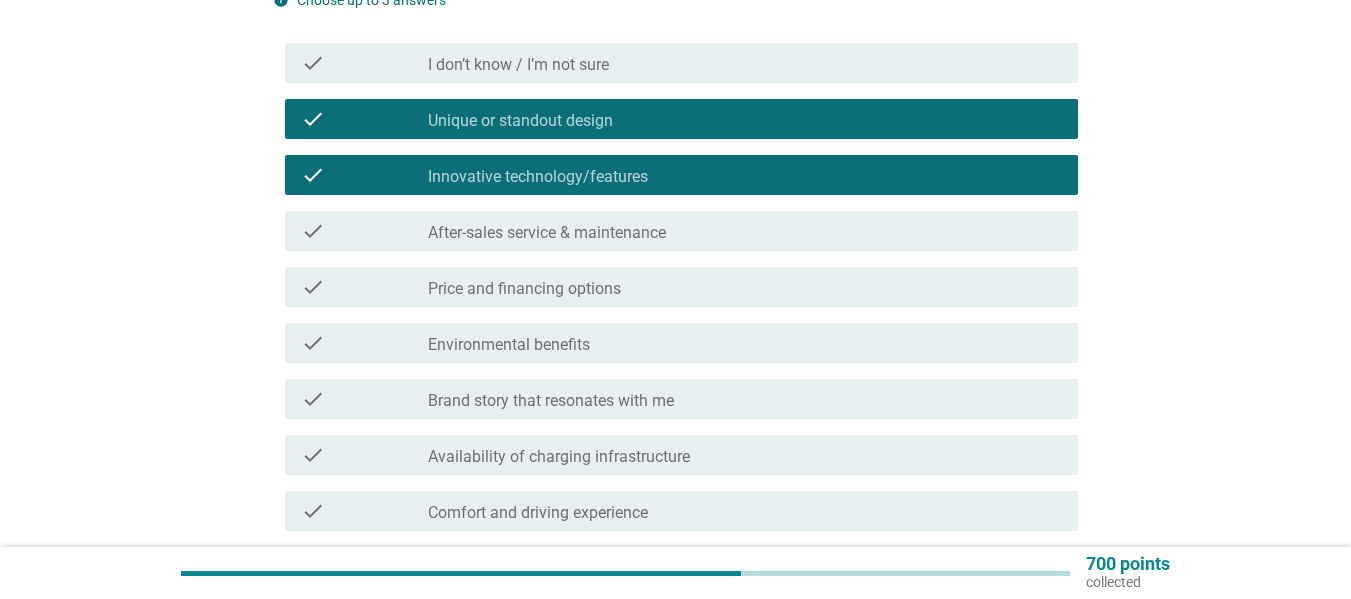 click on "check_box_outline_blank After-sales service & maintenance" at bounding box center (745, 231) 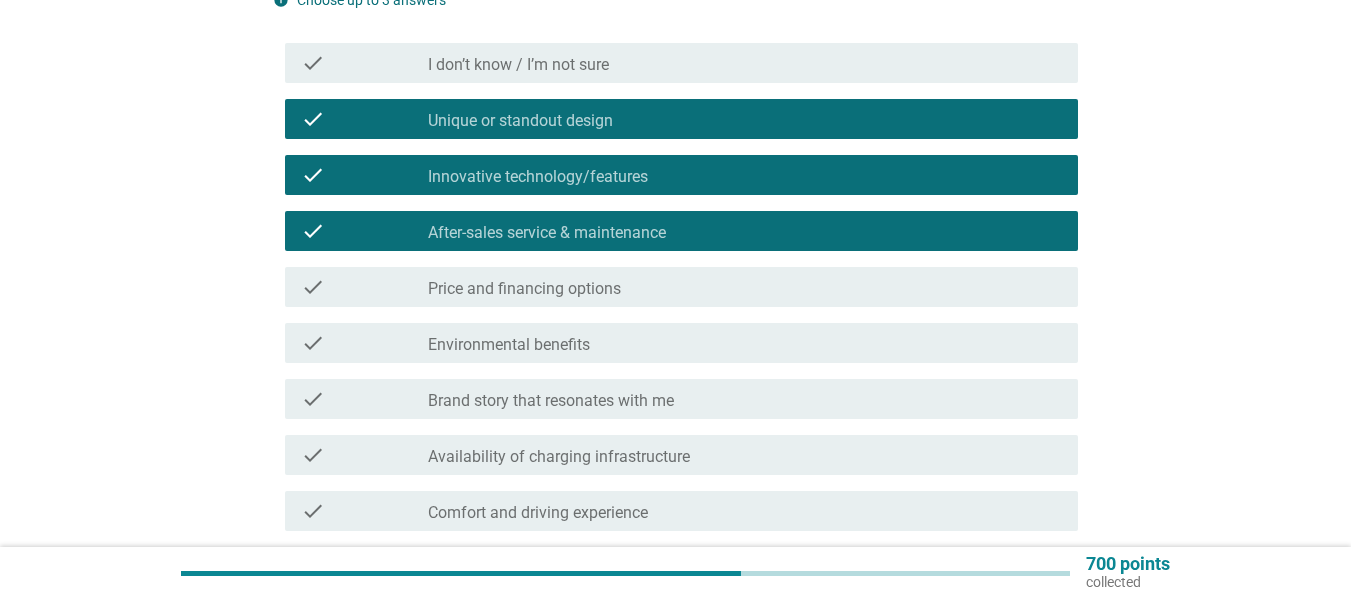 click on "check     check_box_outline_blank Unique or standout design" at bounding box center (681, 119) 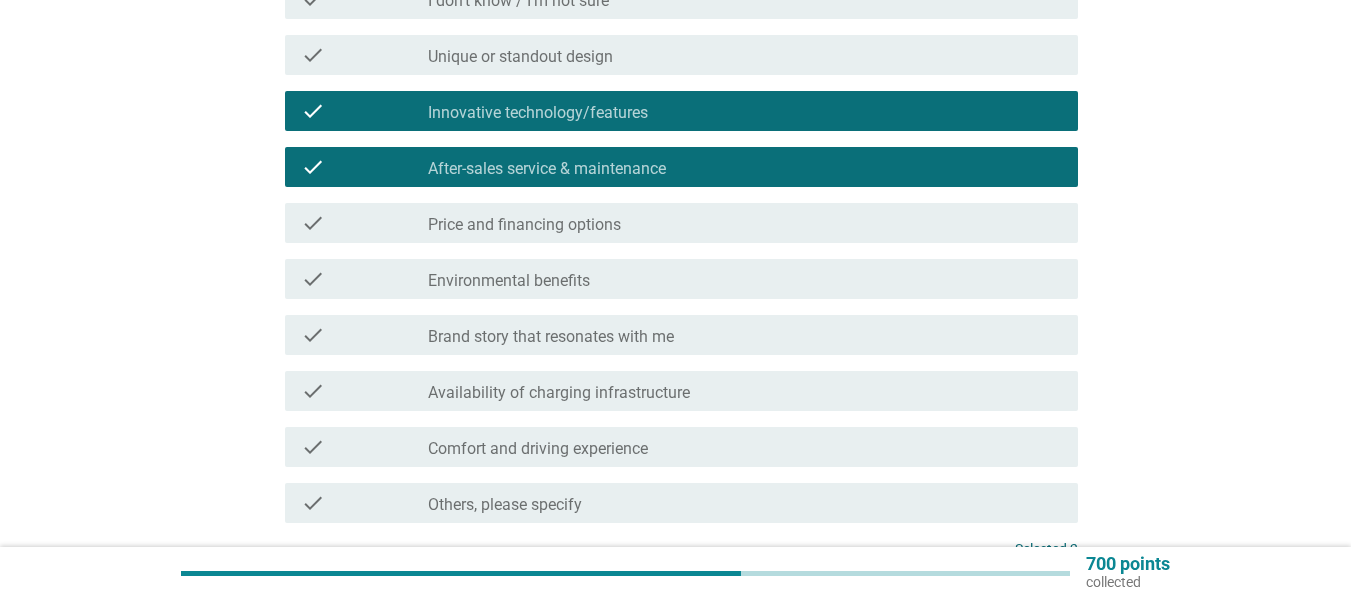 scroll, scrollTop: 300, scrollLeft: 0, axis: vertical 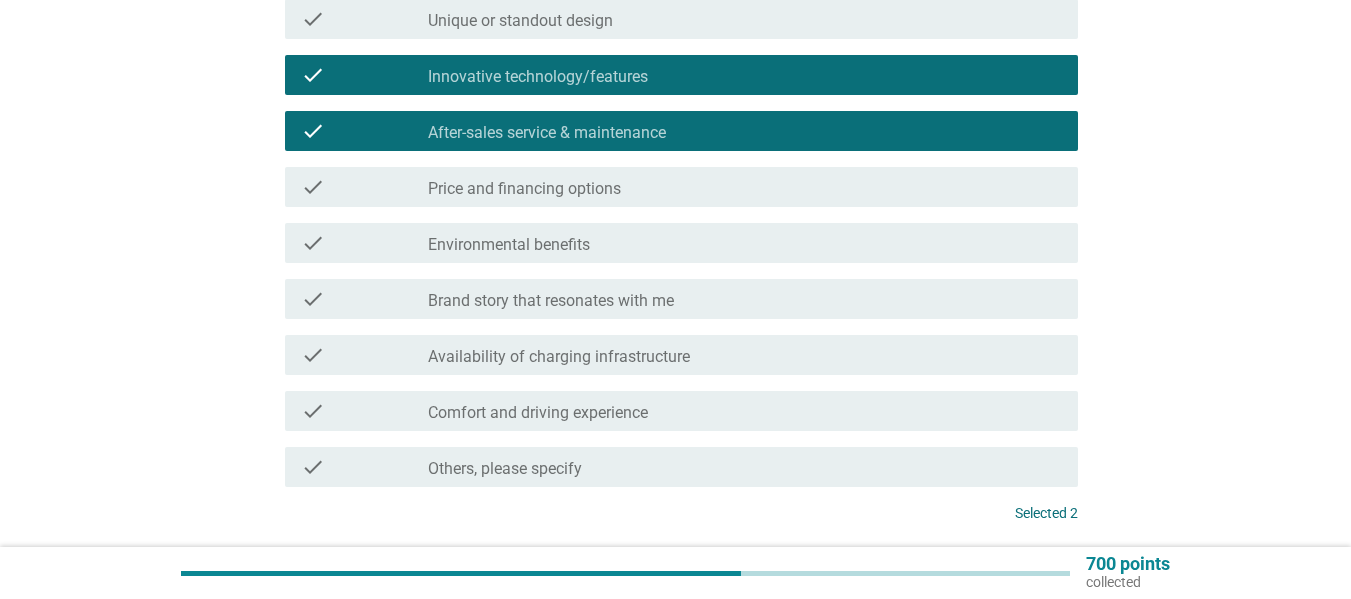 click on "check_box_outline_blank Availability of charging infrastructure" at bounding box center (745, 355) 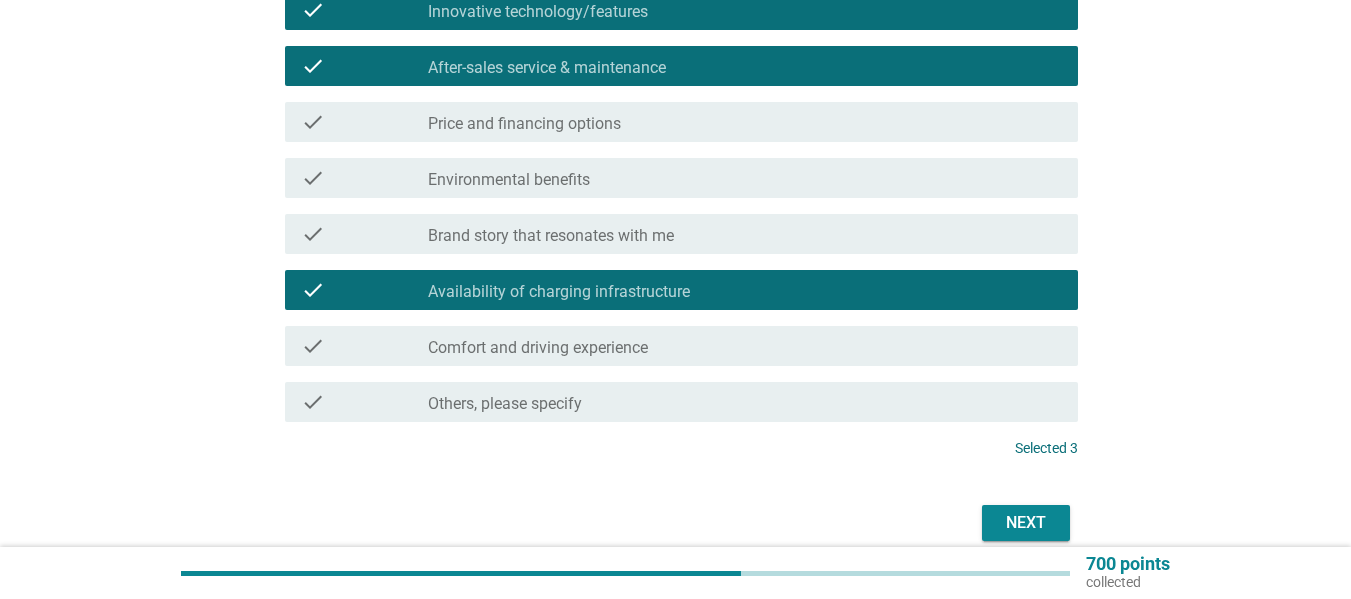 scroll, scrollTop: 400, scrollLeft: 0, axis: vertical 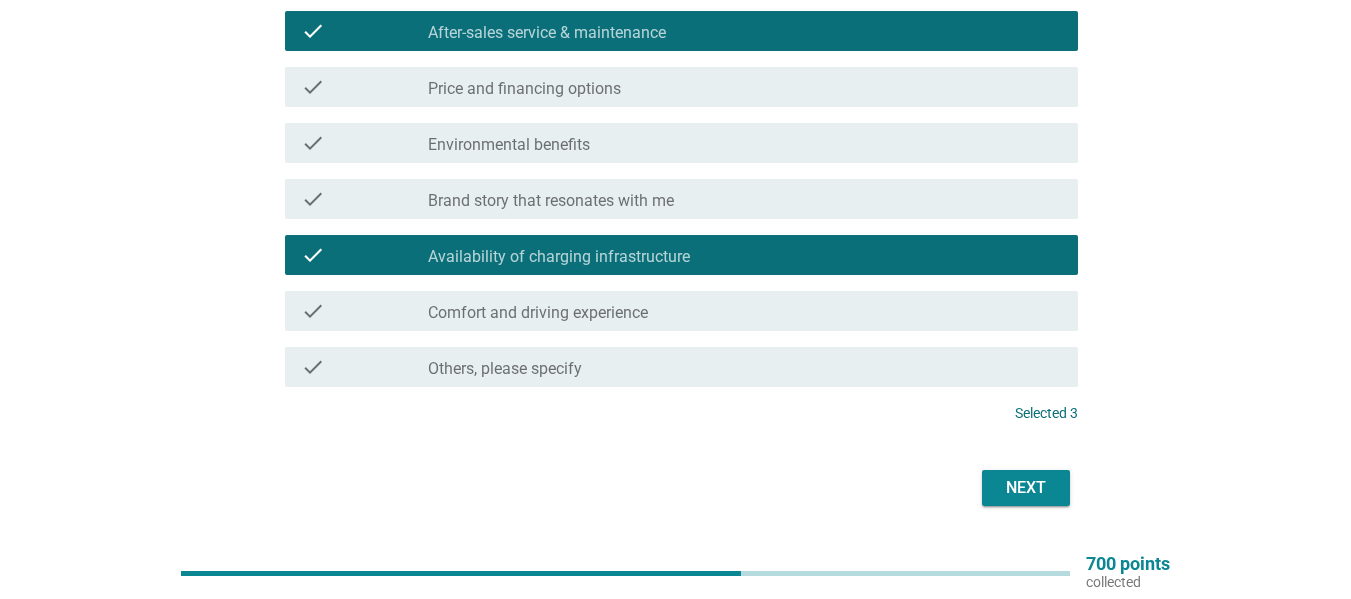 click on "Next" at bounding box center (675, 488) 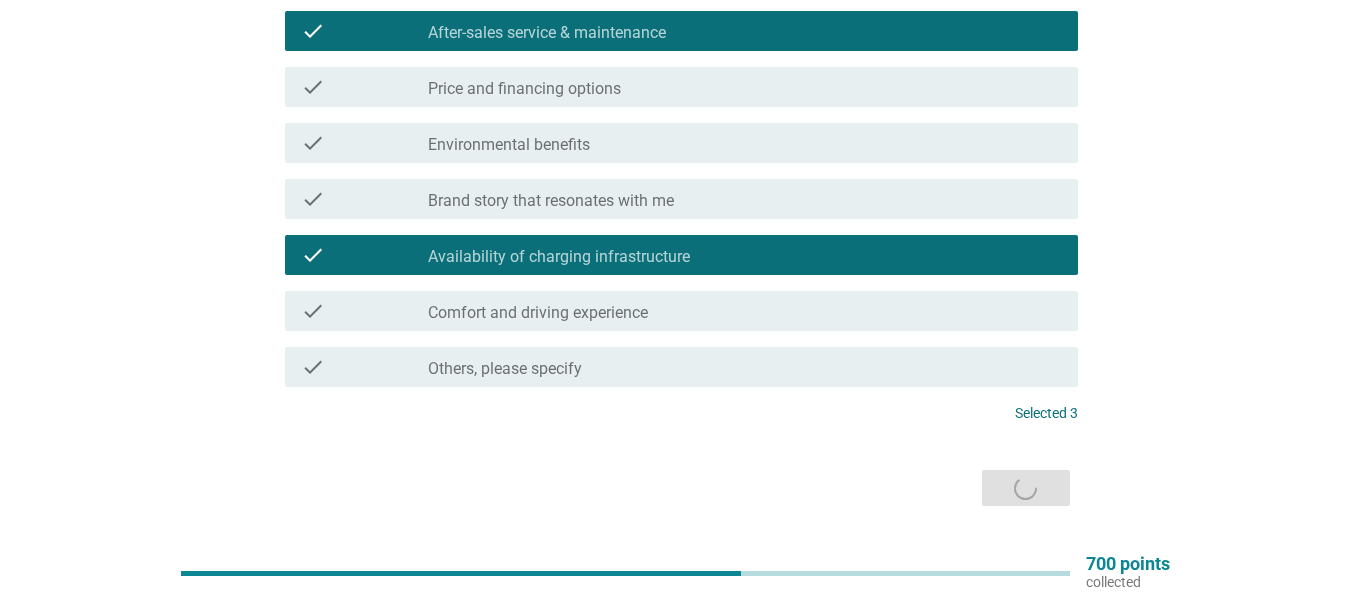 scroll, scrollTop: 0, scrollLeft: 0, axis: both 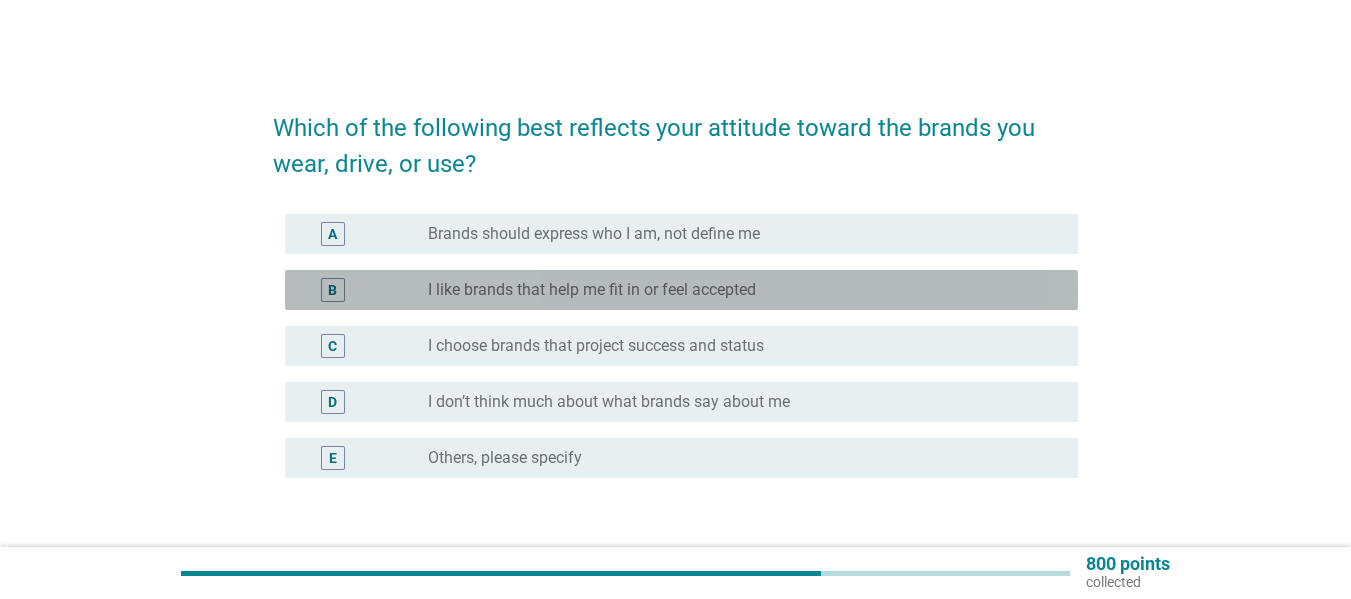 click on "radio_button_unchecked I like brands that help me fit in or feel accepted" at bounding box center [737, 290] 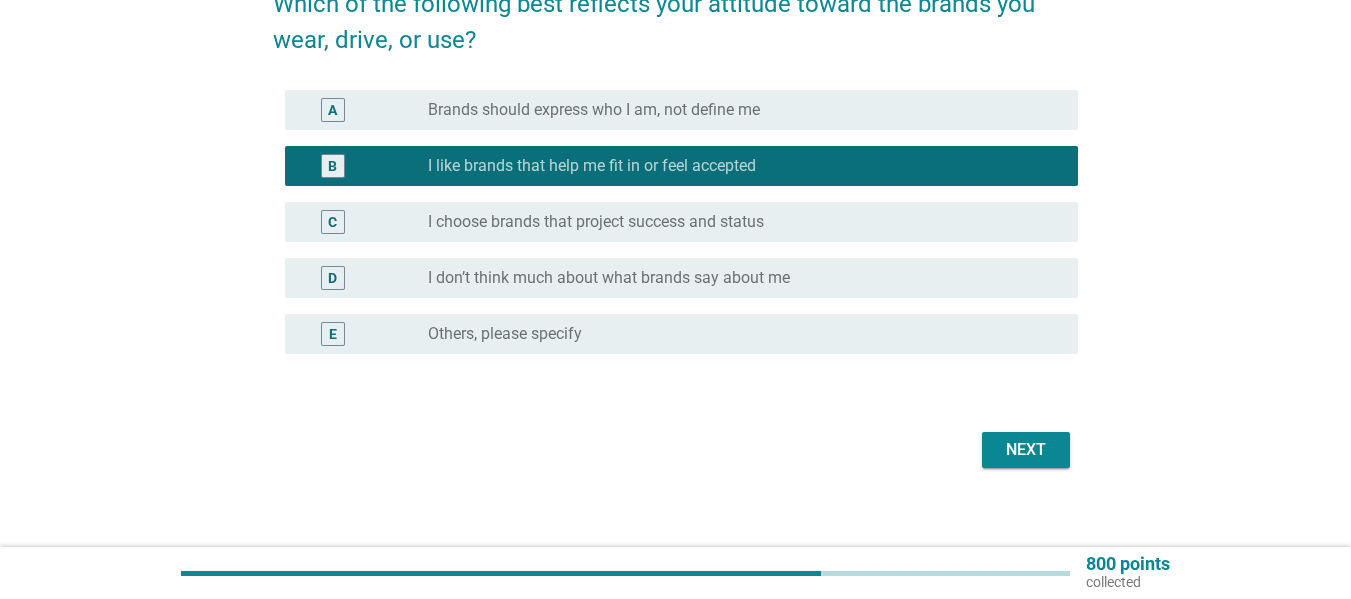 scroll, scrollTop: 141, scrollLeft: 0, axis: vertical 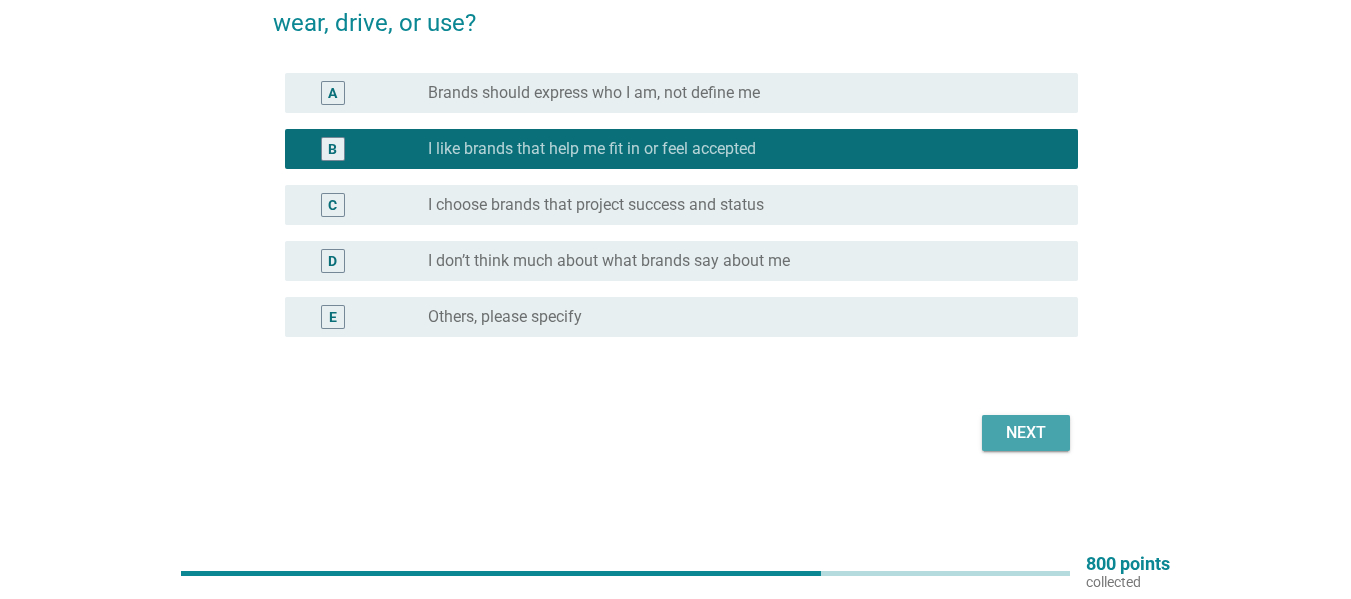 click on "Next" at bounding box center [1026, 433] 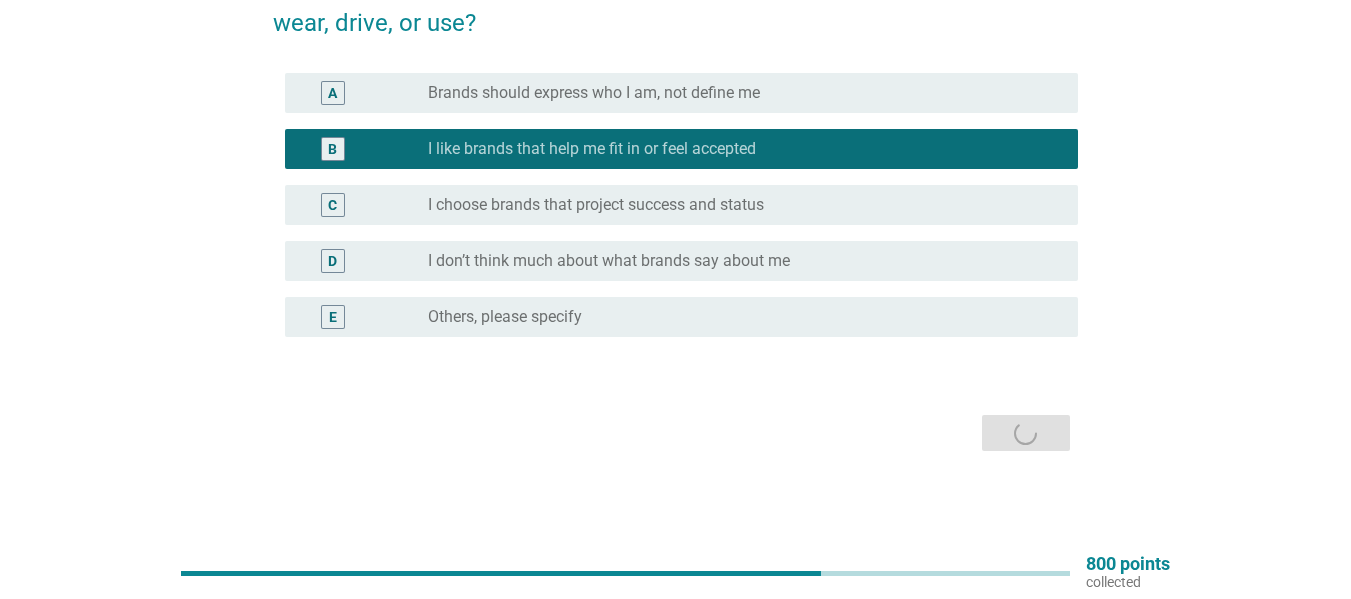scroll, scrollTop: 0, scrollLeft: 0, axis: both 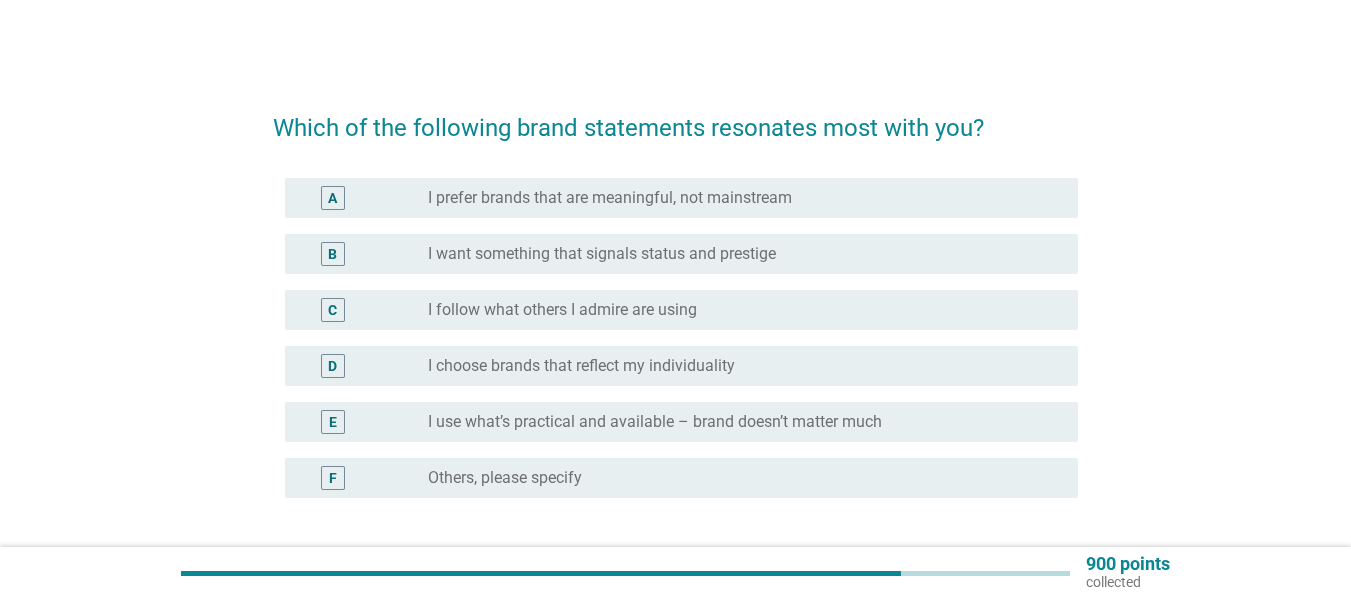 click on "I choose brands that reflect my individuality" at bounding box center (581, 366) 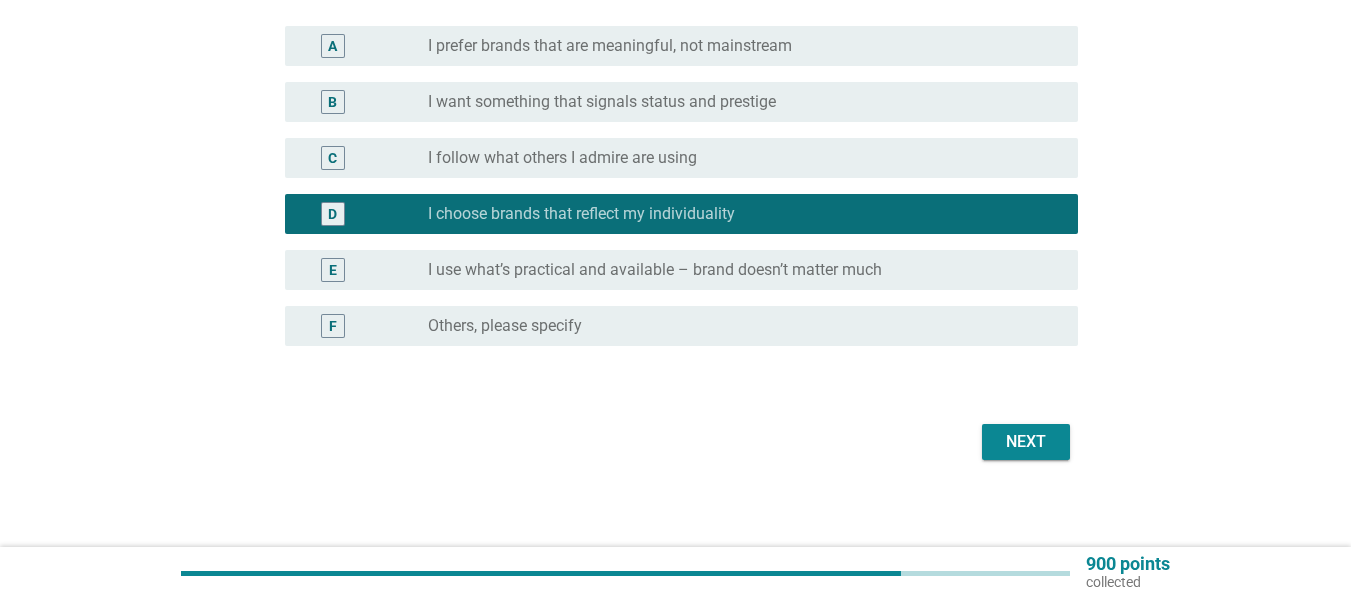 scroll, scrollTop: 161, scrollLeft: 0, axis: vertical 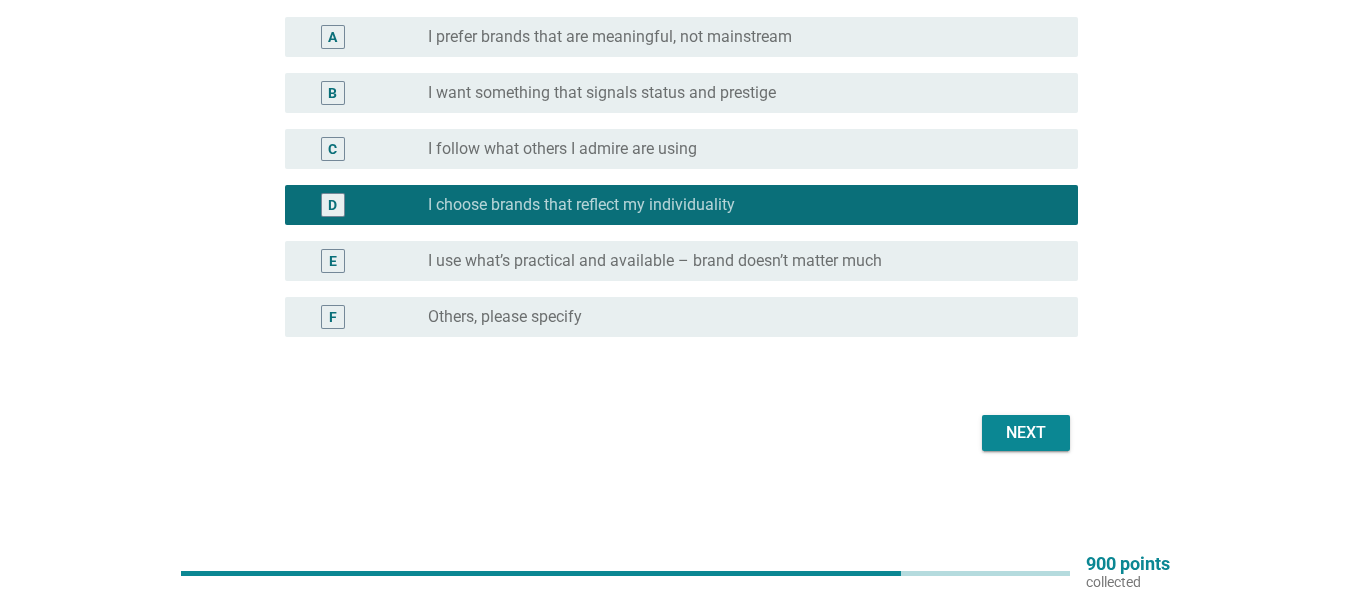 click on "Next" at bounding box center (1026, 433) 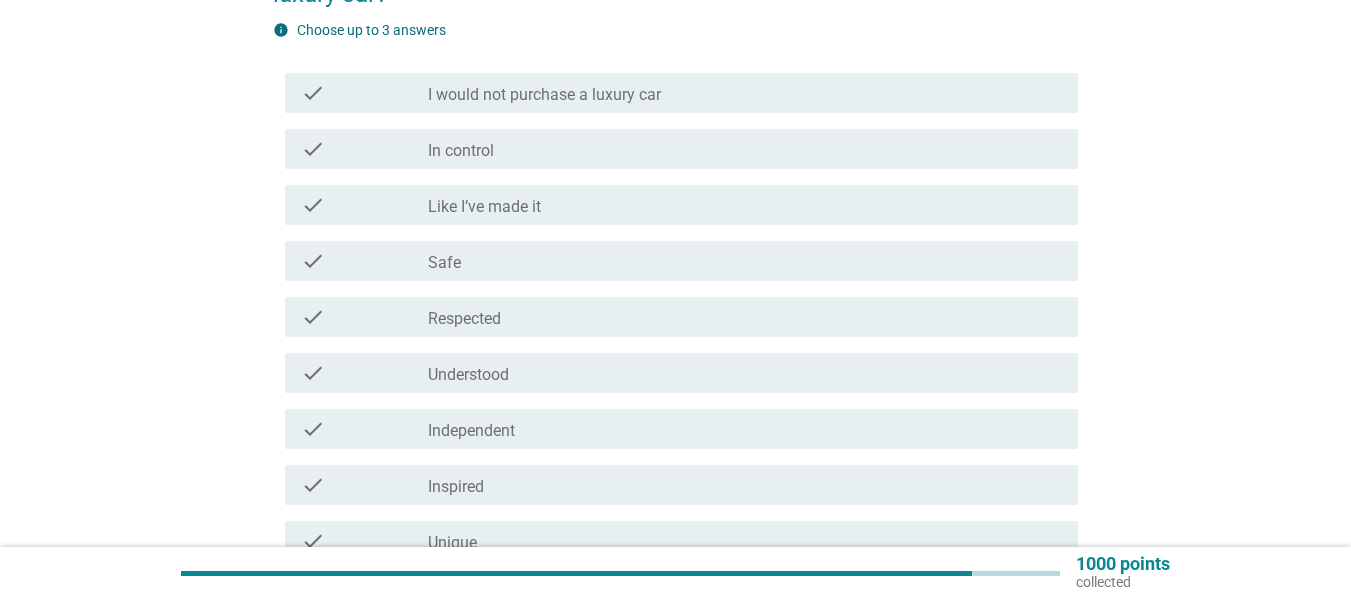 scroll, scrollTop: 100, scrollLeft: 0, axis: vertical 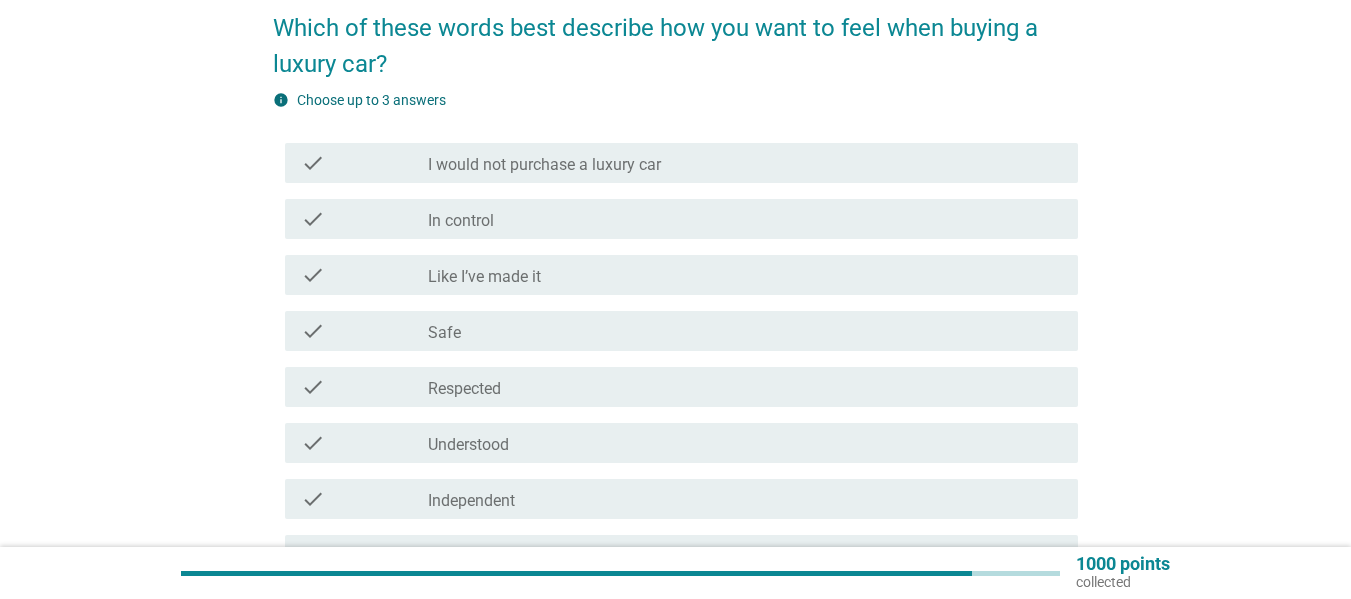 click on "check     check_box_outline_blank In control" at bounding box center [681, 219] 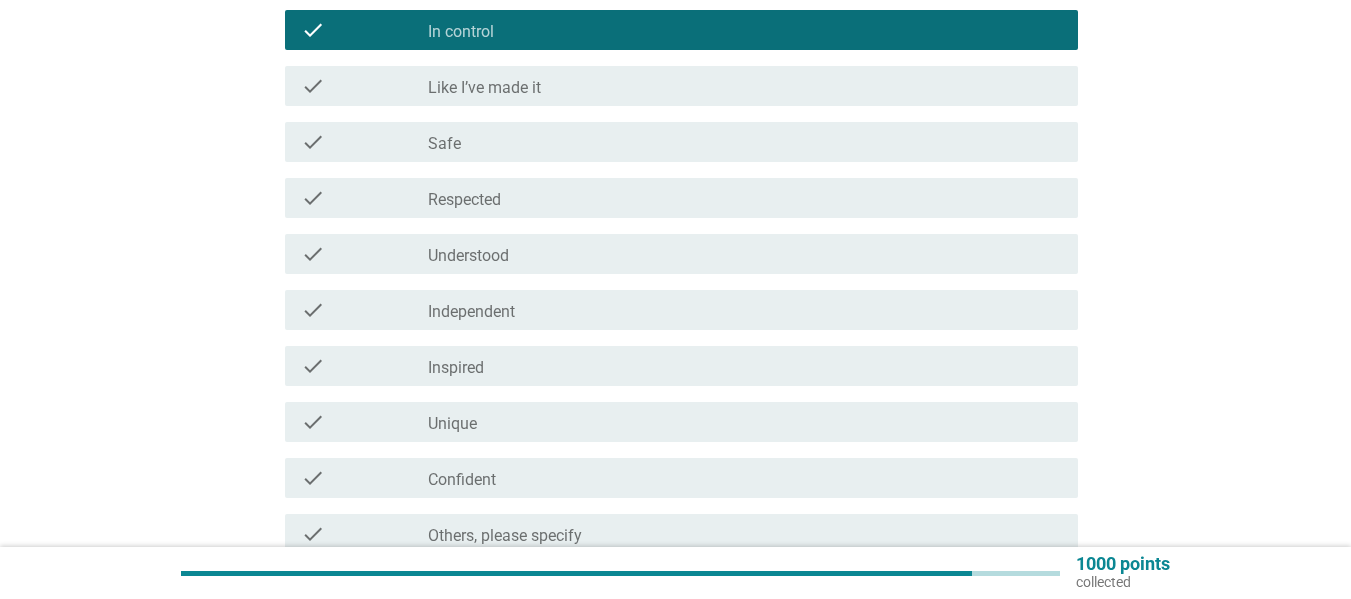 scroll, scrollTop: 300, scrollLeft: 0, axis: vertical 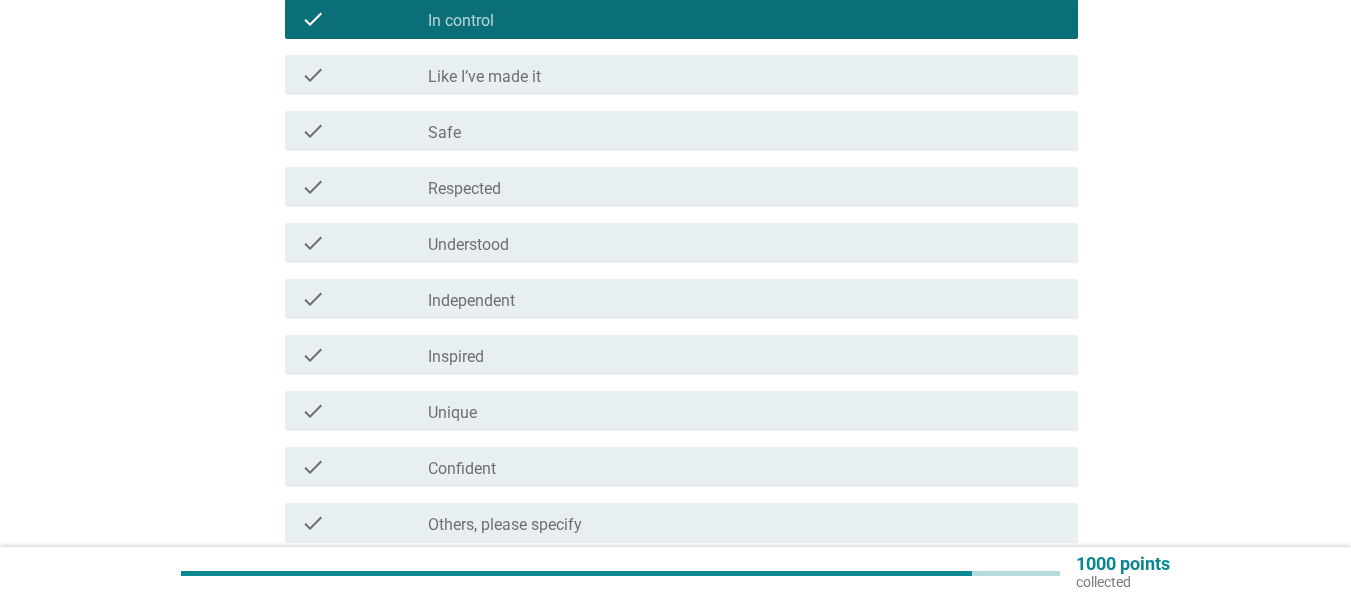 click on "check_box_outline_blank Independent" at bounding box center [745, 299] 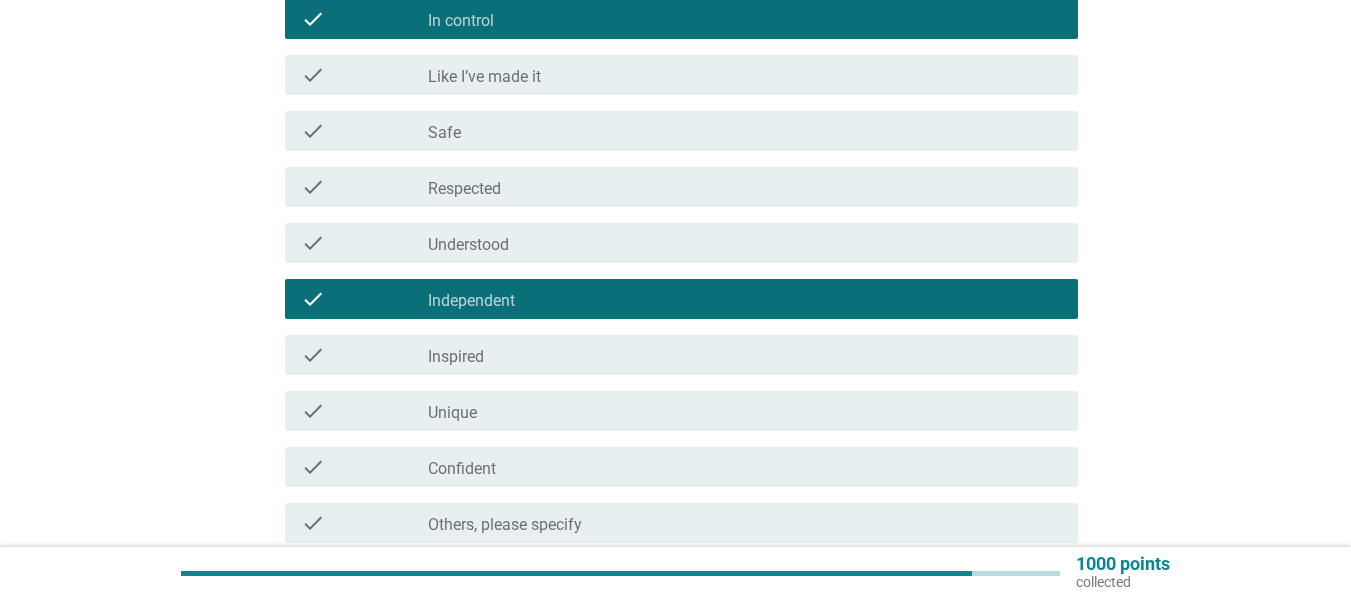 click on "check_box_outline_blank Unique" at bounding box center (745, 411) 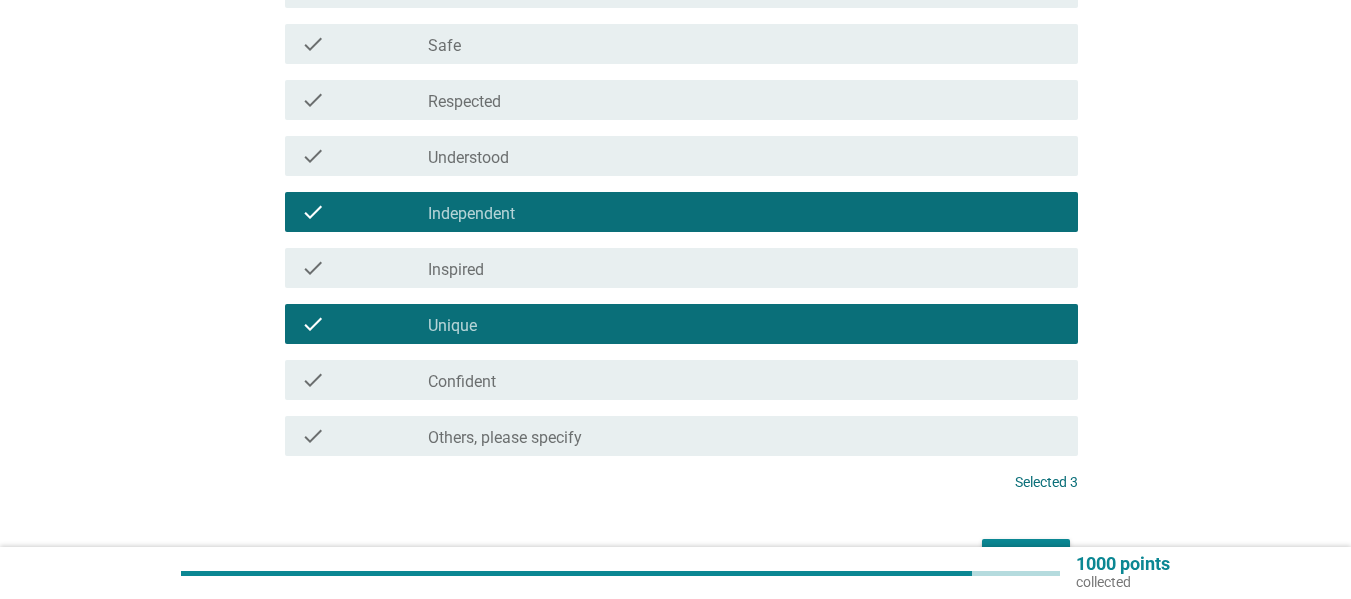scroll, scrollTop: 511, scrollLeft: 0, axis: vertical 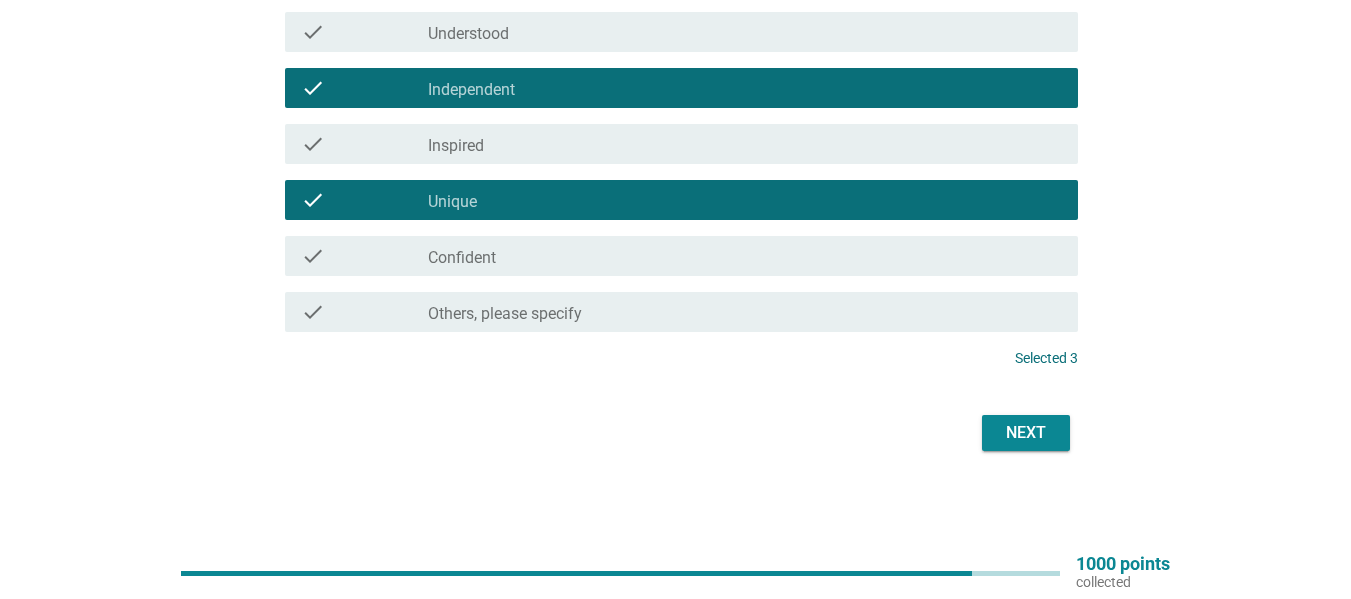 click on "Next" at bounding box center (1026, 433) 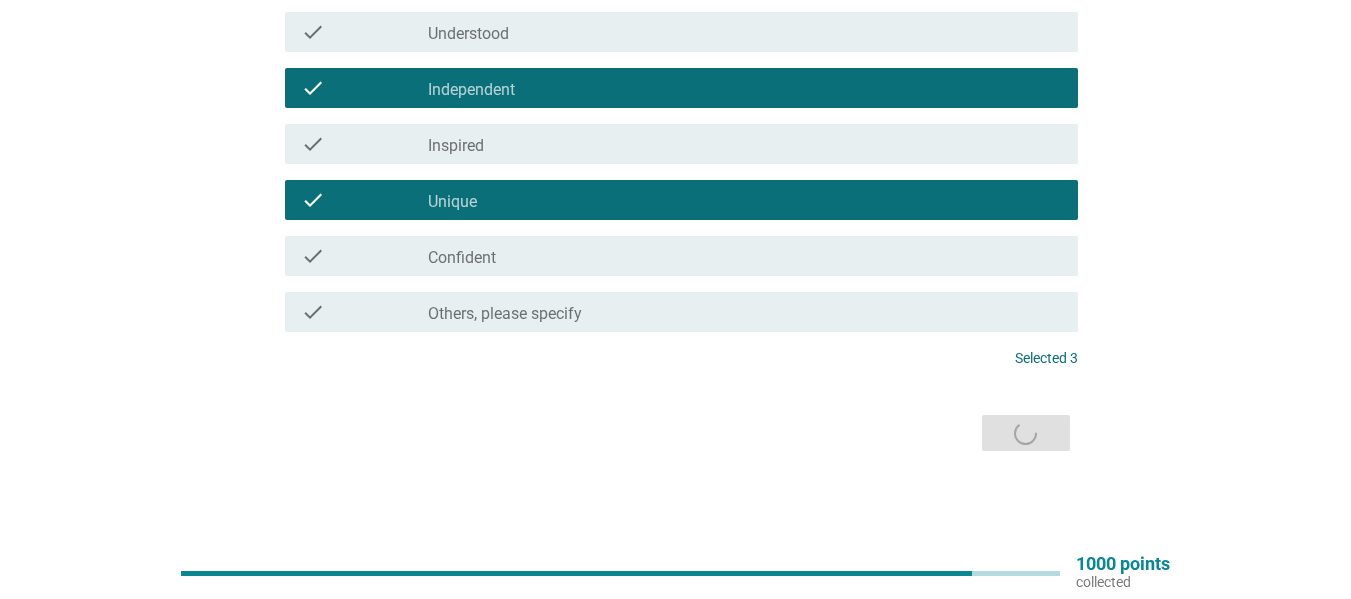 scroll, scrollTop: 0, scrollLeft: 0, axis: both 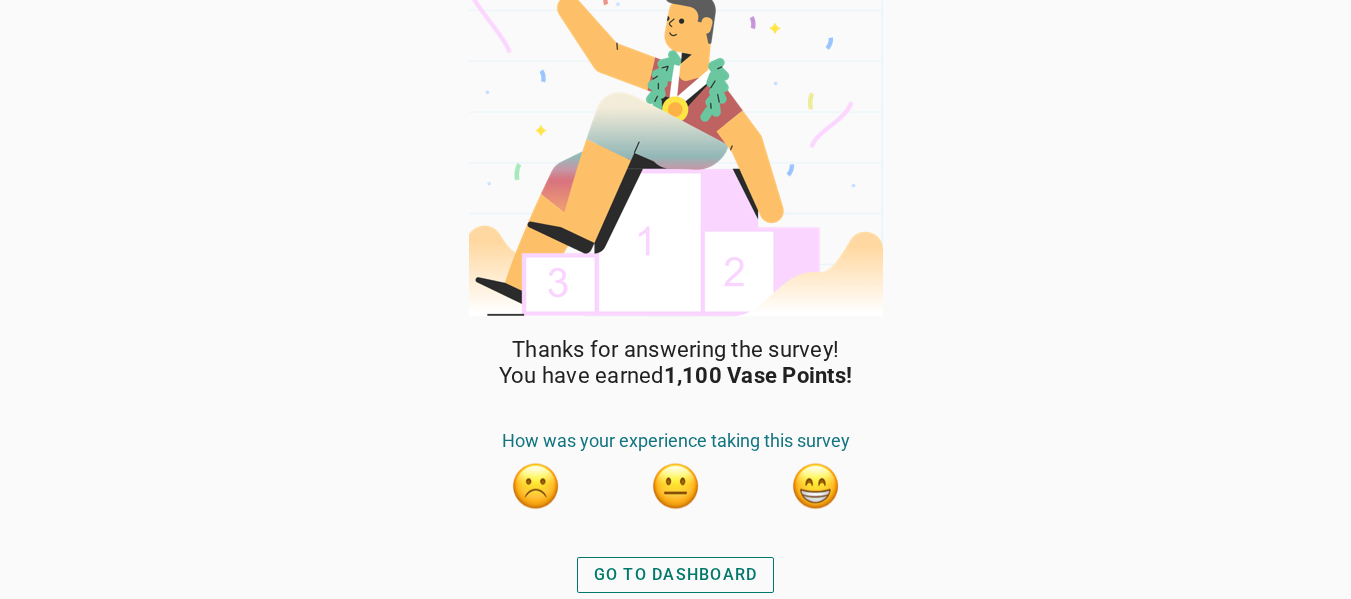 click on "GO TO DASHBOARD" at bounding box center (676, 575) 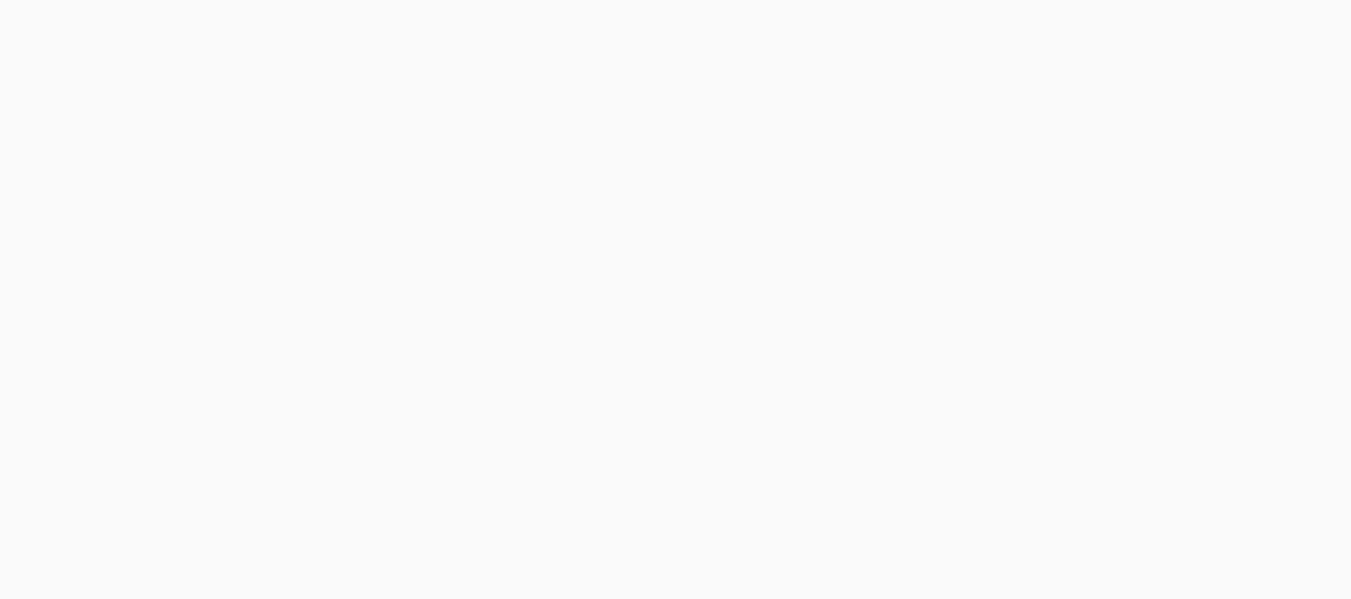 scroll, scrollTop: 0, scrollLeft: 0, axis: both 